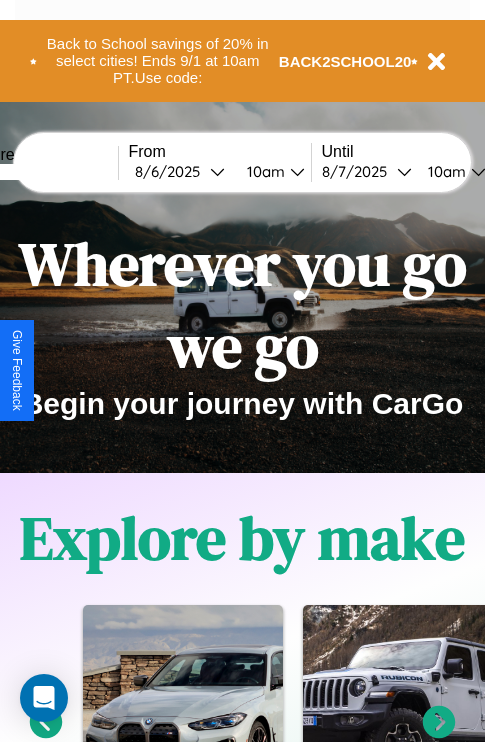 scroll, scrollTop: 308, scrollLeft: 0, axis: vertical 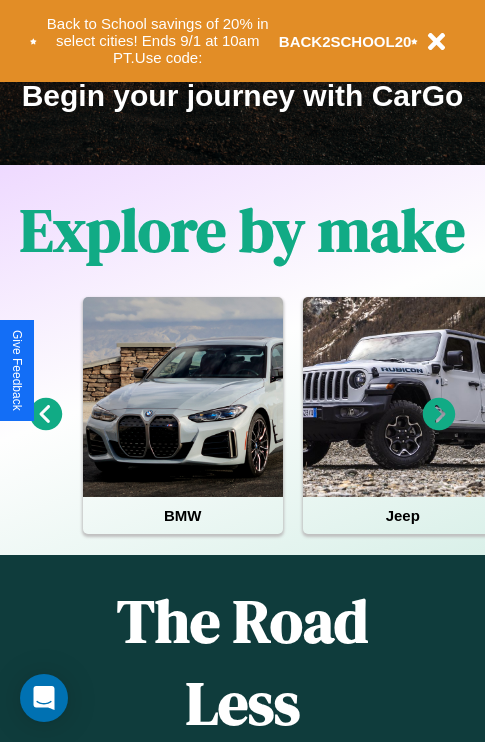 click 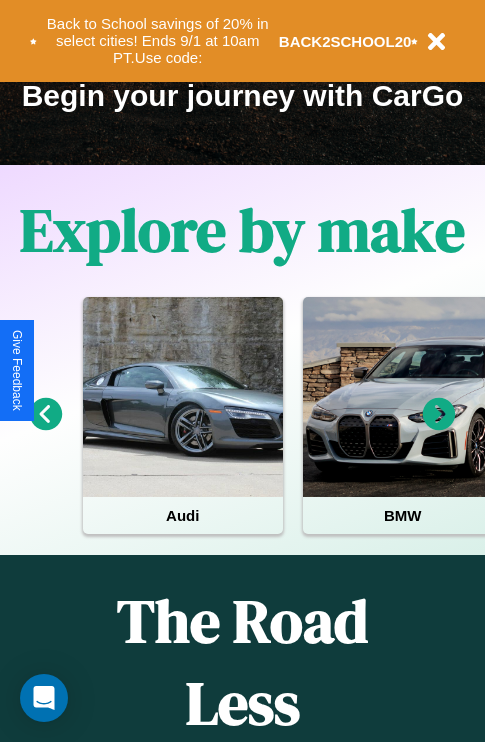 click 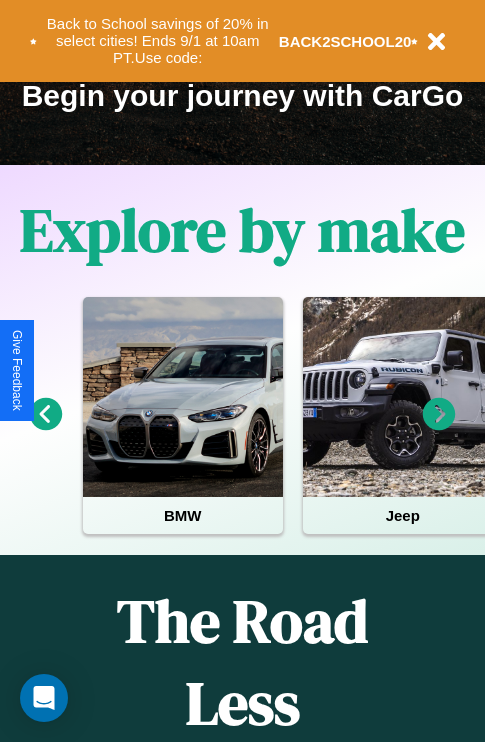 click 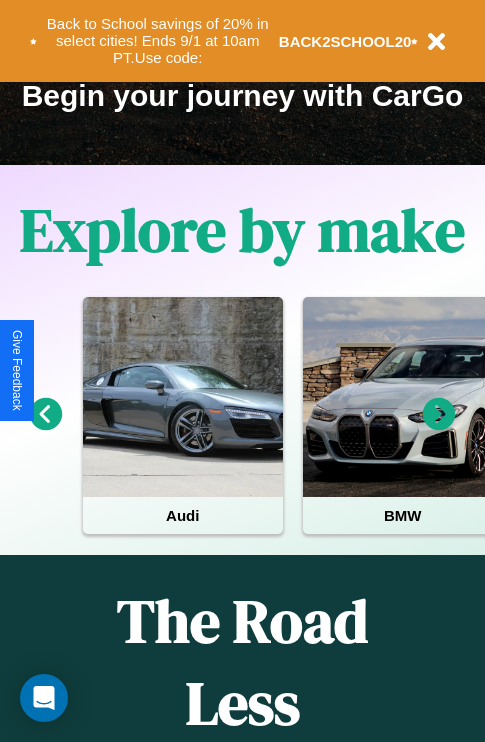 click 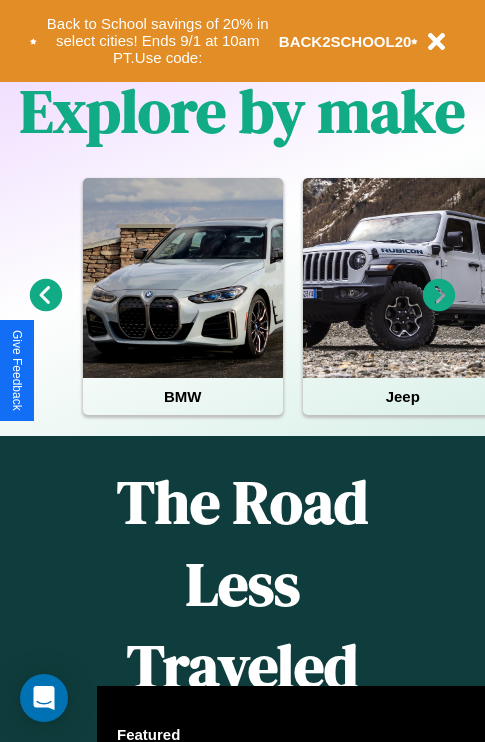 scroll, scrollTop: 2423, scrollLeft: 0, axis: vertical 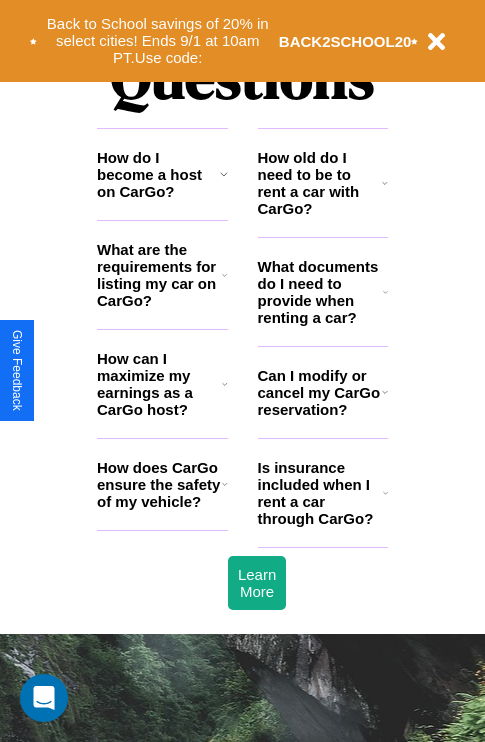 click 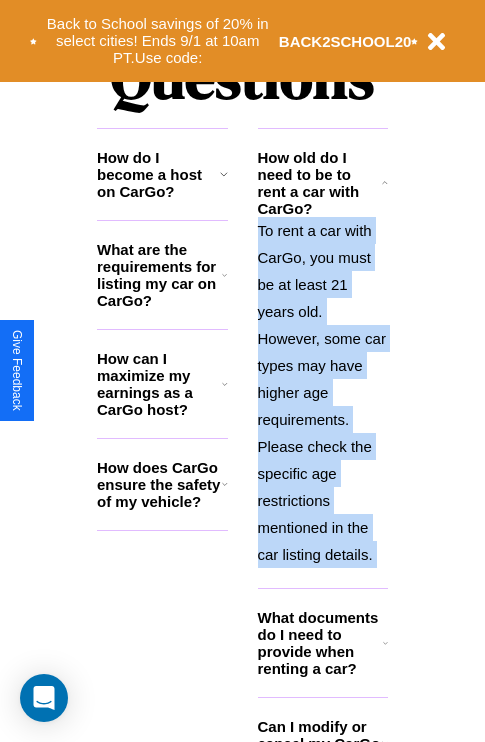 click on "To rent a car with CarGo, you must be at least 21 years old. However, some car types may have higher age requirements. Please check the specific age restrictions mentioned in the car listing details." at bounding box center (323, 392) 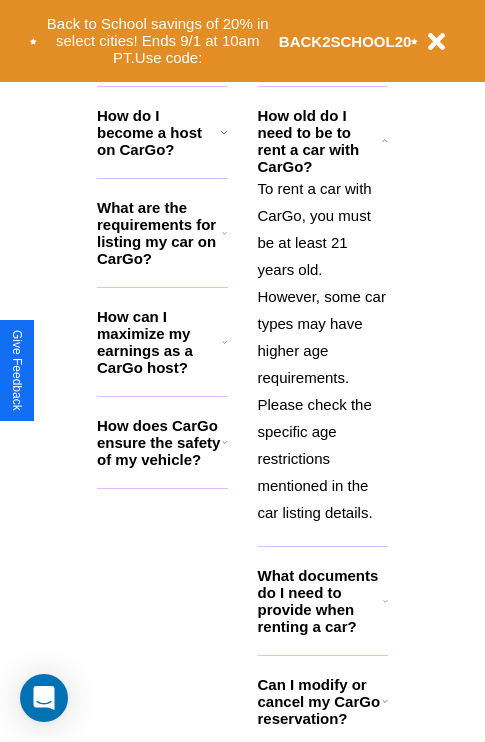 click 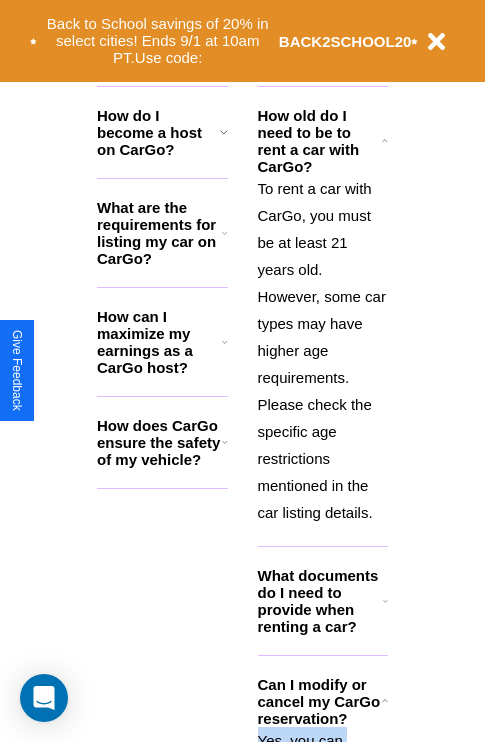 click 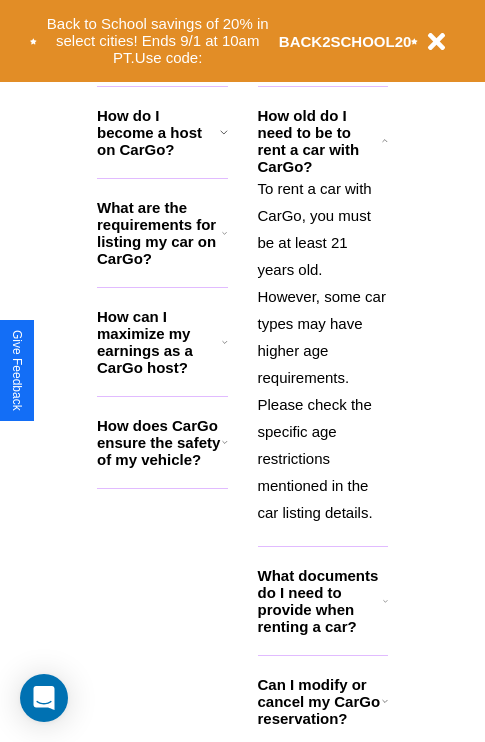 click on "Can I modify or cancel my CarGo reservation?" at bounding box center [320, 701] 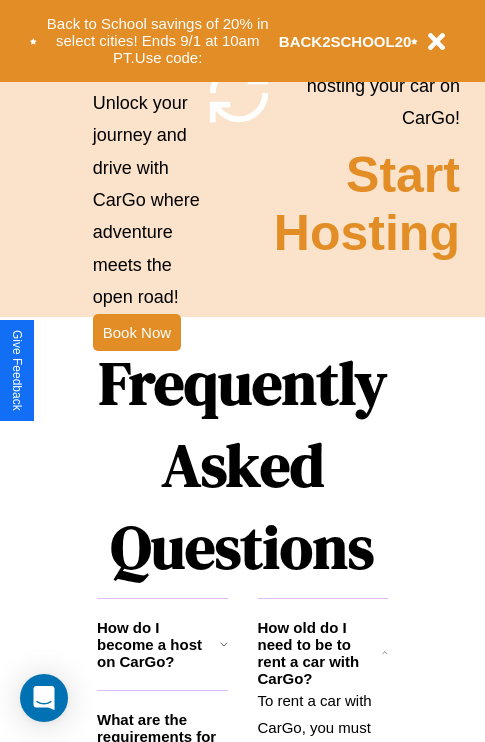 scroll, scrollTop: 1947, scrollLeft: 0, axis: vertical 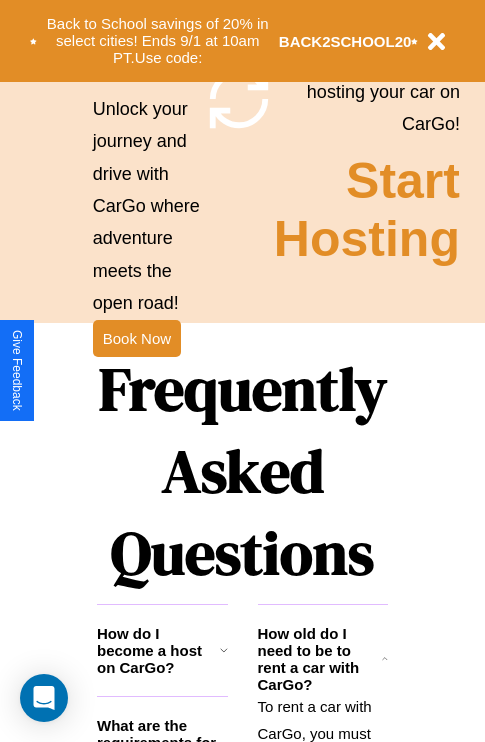 click on "Frequently Asked Questions" at bounding box center (242, 471) 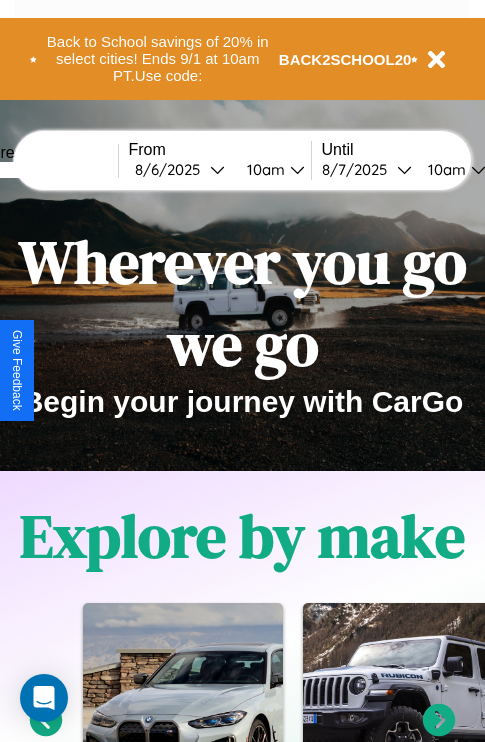 scroll, scrollTop: 0, scrollLeft: 0, axis: both 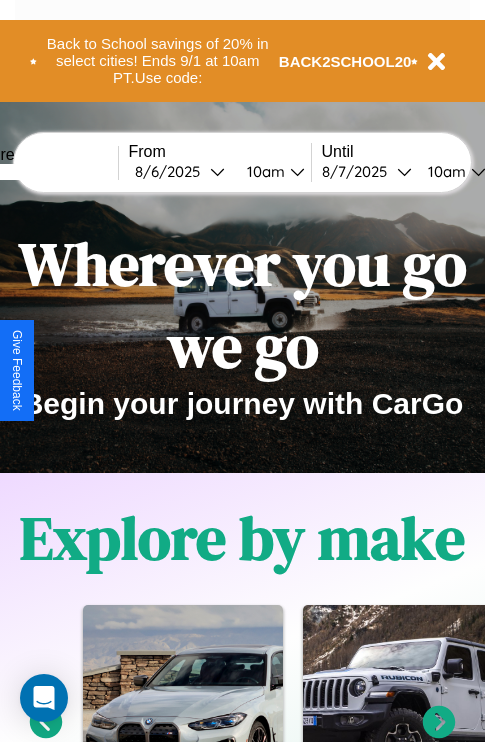 click at bounding box center (43, 172) 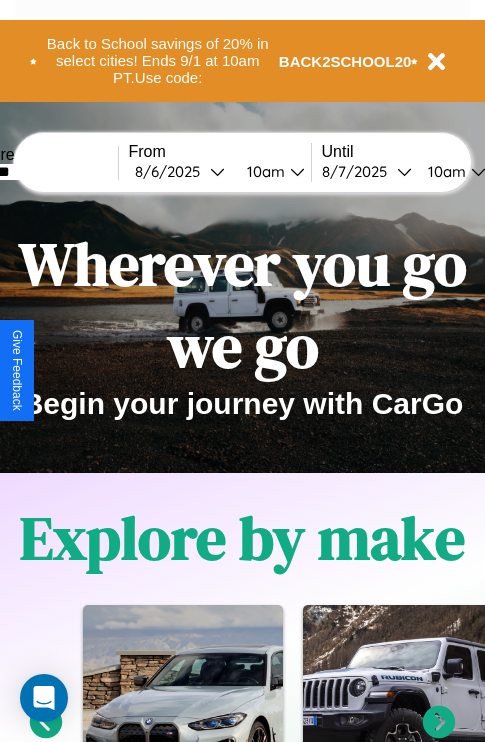 type on "*******" 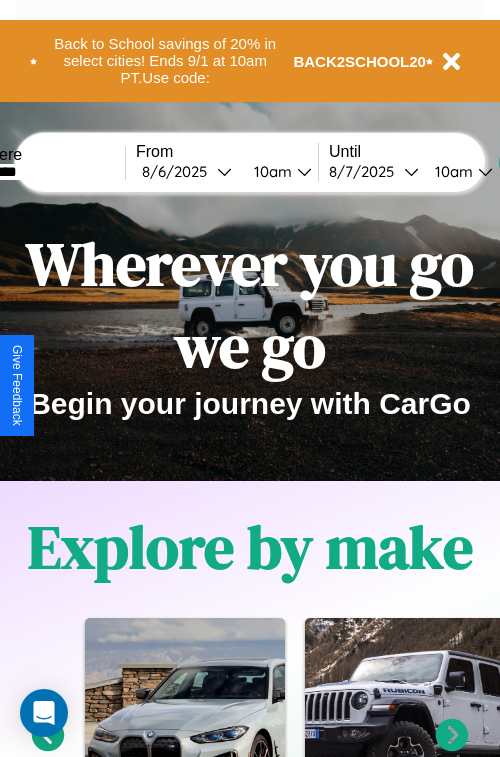 select on "*" 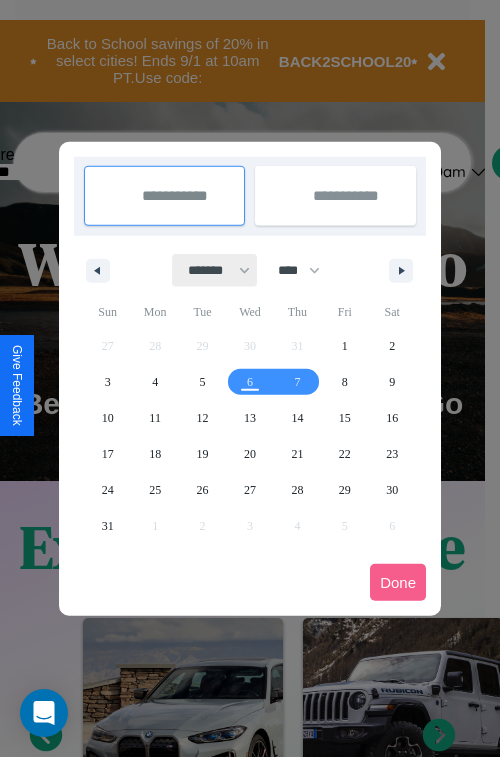 click on "******* ******** ***** ***** *** **** **** ****** ********* ******* ******** ********" at bounding box center (215, 270) 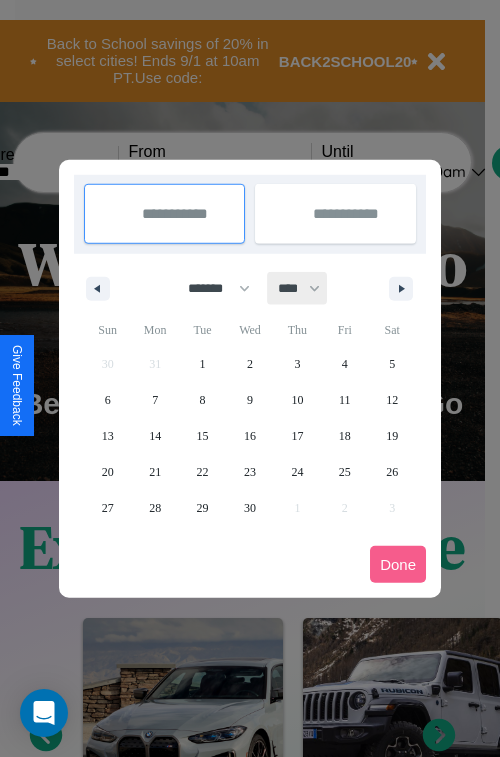 click on "**** **** **** **** **** **** **** **** **** **** **** **** **** **** **** **** **** **** **** **** **** **** **** **** **** **** **** **** **** **** **** **** **** **** **** **** **** **** **** **** **** **** **** **** **** **** **** **** **** **** **** **** **** **** **** **** **** **** **** **** **** **** **** **** **** **** **** **** **** **** **** **** **** **** **** **** **** **** **** **** **** **** **** **** **** **** **** **** **** **** **** **** **** **** **** **** **** **** **** **** **** **** **** **** **** **** **** **** **** **** **** **** **** **** **** **** **** **** **** **** ****" at bounding box center [298, 288] 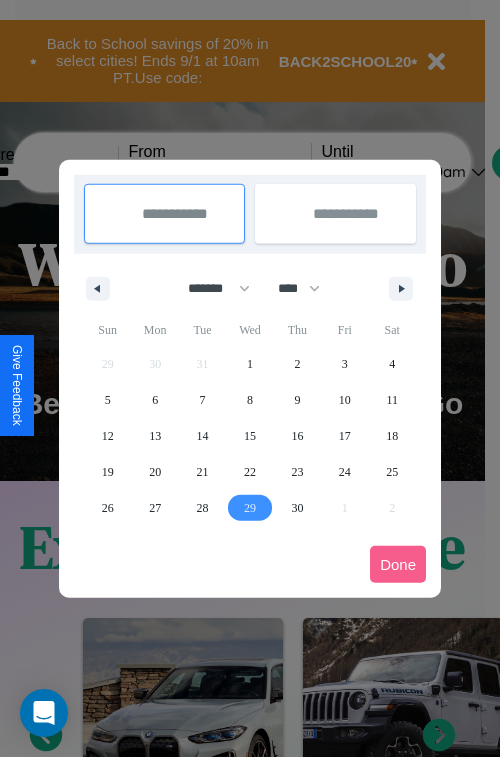 click on "29" at bounding box center (250, 508) 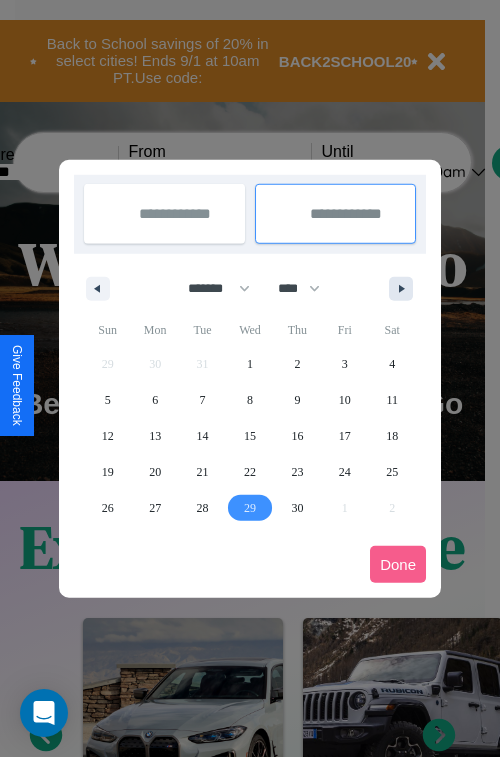 click at bounding box center (405, 289) 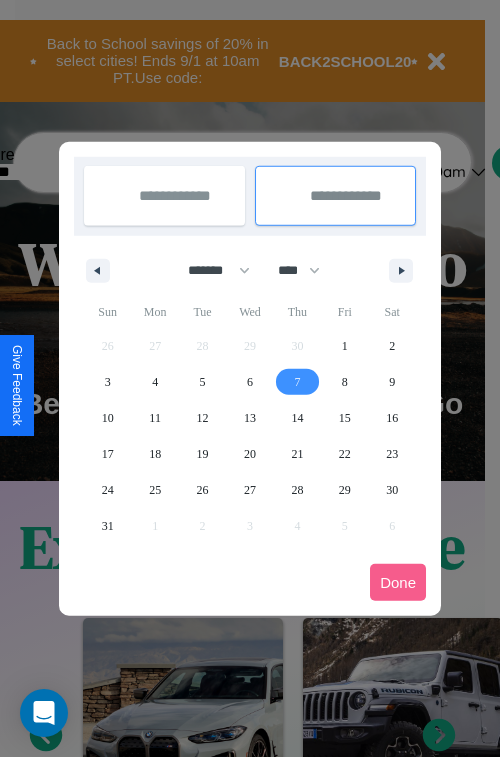 click on "7" at bounding box center (297, 382) 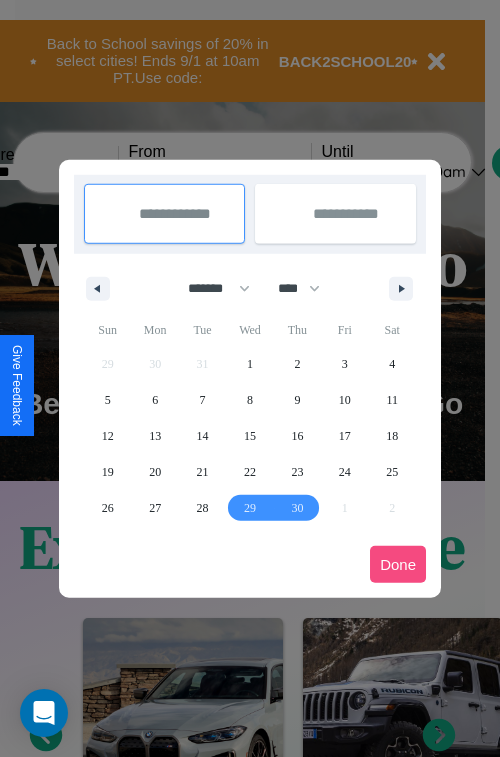 click on "Done" at bounding box center [398, 564] 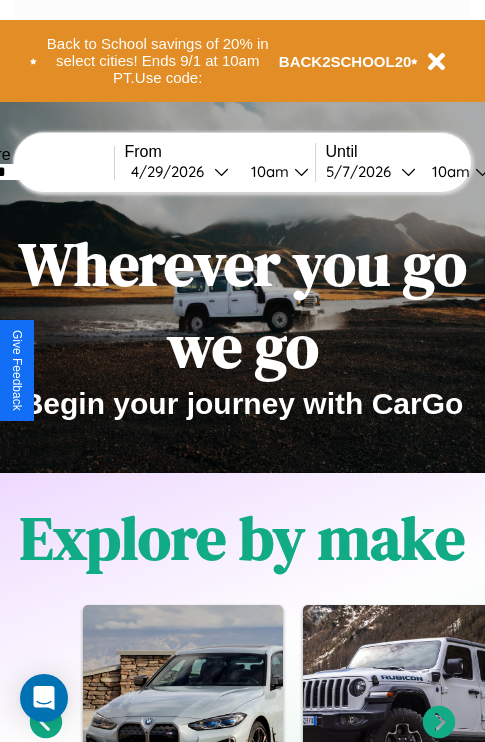 scroll, scrollTop: 0, scrollLeft: 72, axis: horizontal 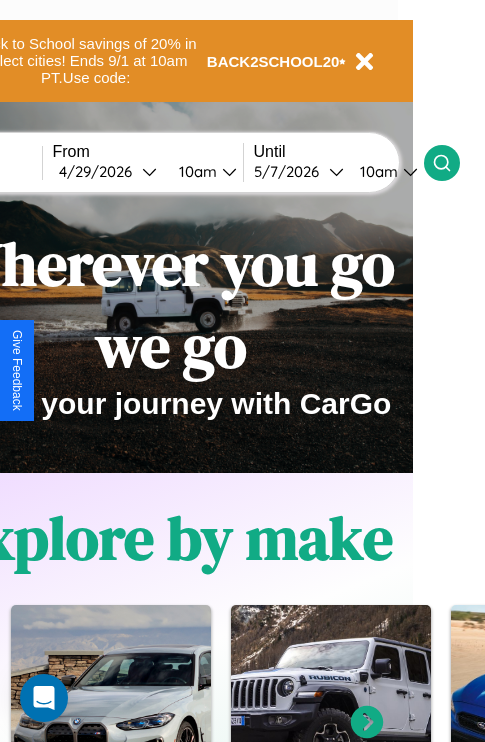 click 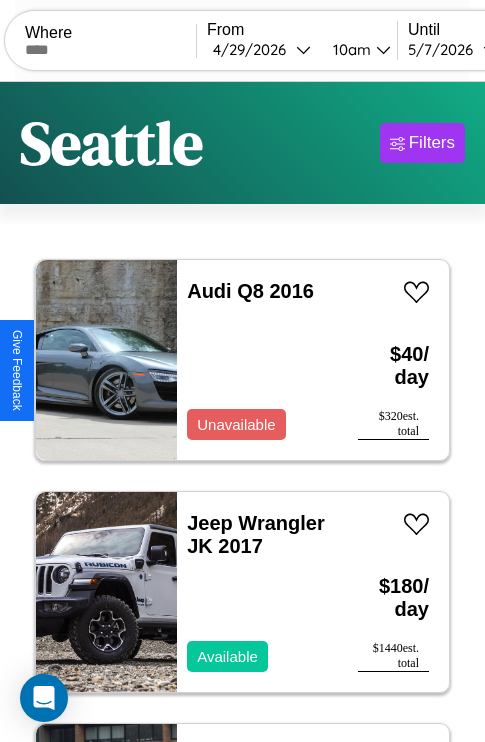 scroll, scrollTop: 95, scrollLeft: 0, axis: vertical 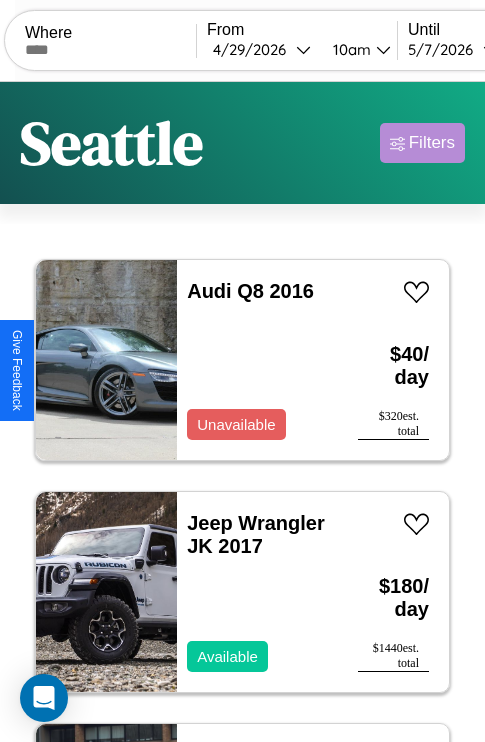 click on "Filters" at bounding box center (432, 143) 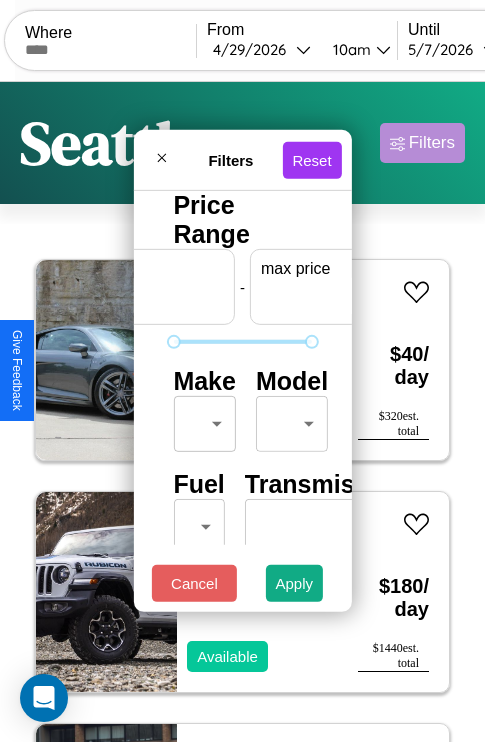scroll, scrollTop: 0, scrollLeft: 124, axis: horizontal 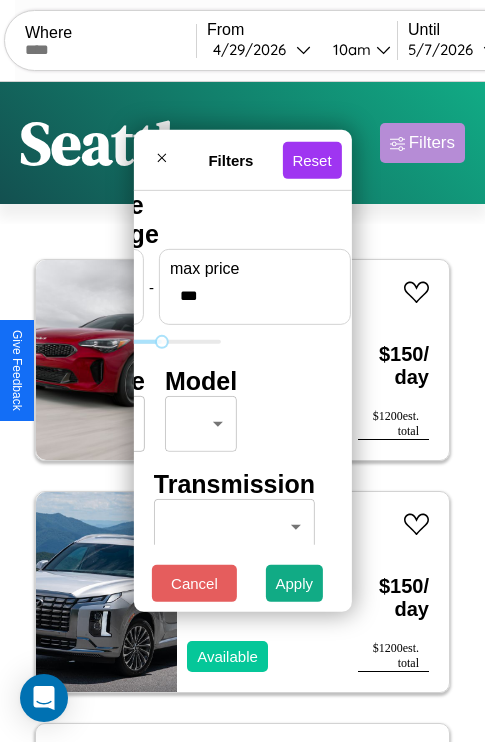 type on "***" 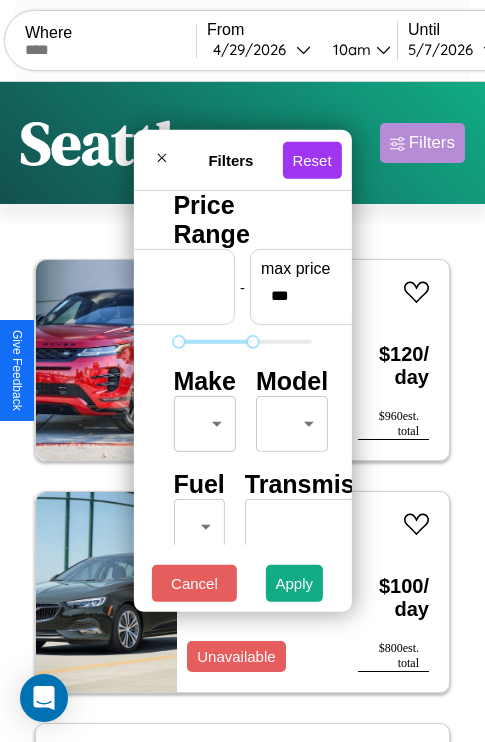 scroll, scrollTop: 162, scrollLeft: 0, axis: vertical 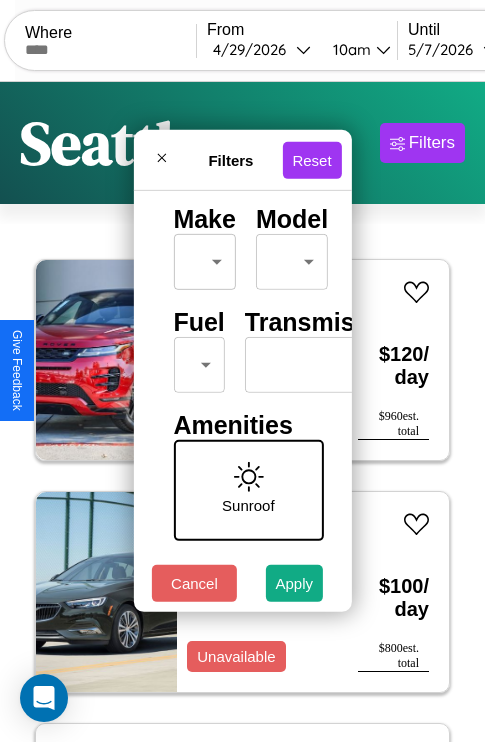type on "**" 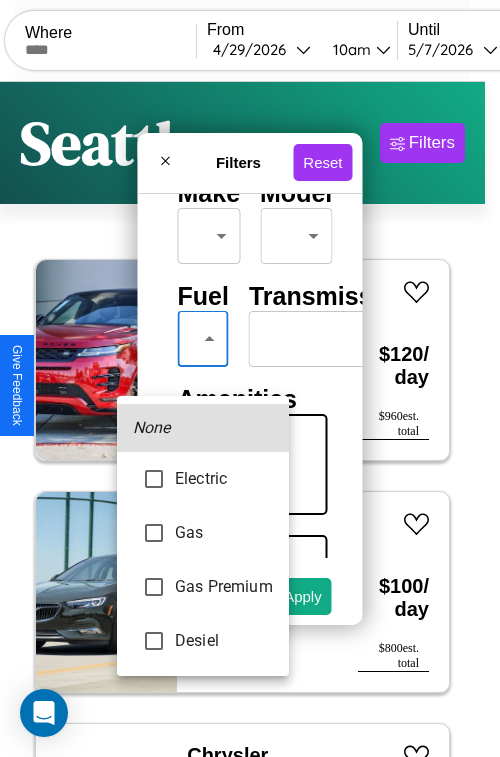 type on "********" 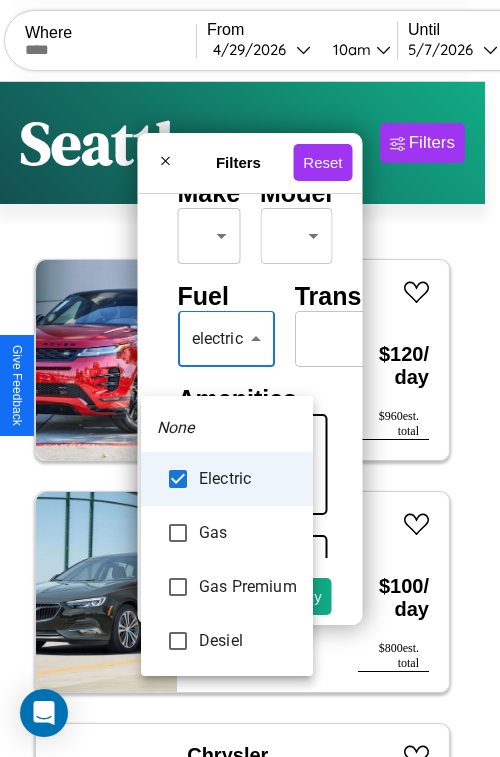 click at bounding box center [250, 378] 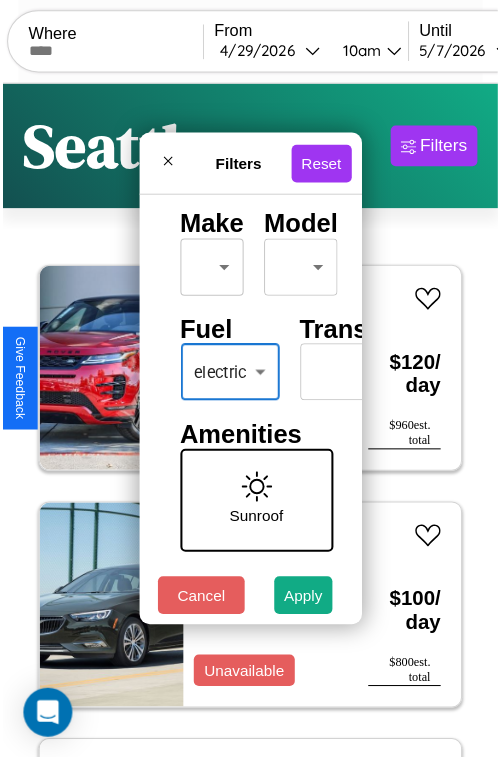 scroll, scrollTop: 59, scrollLeft: 0, axis: vertical 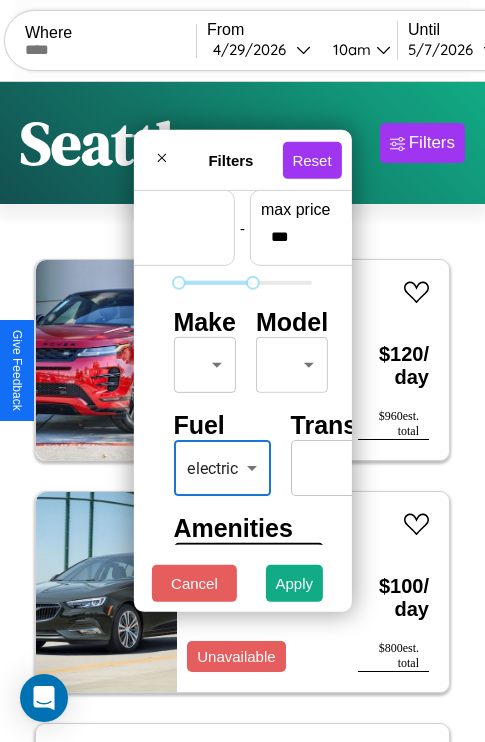 click on "CarGo Where From 4 / 29 / 2026 10am Until 5 / 7 / 2026 10am Become a Host Login Sign Up Seattle Filters 48  cars in this area These cars can be picked up in this city. Land Rover   LR3   2022 Available $ 120  / day $ 960  est. total Buick   Allure   2014 Unavailable $ 100  / day $ 800  est. total Chrysler   Cordoba   2019 Available $ 50  / day $ 400  est. total Jeep   Patriot   2022 Unavailable $ 130  / day $ 1040  est. total Infiniti   Q70L   2021 Available $ 110  / day $ 880  est. total Hyundai   Pony   2020 Available $ 120  / day $ 960  est. total Land Rover   LR3   2023 Unavailable $ 170  / day $ 1360  est. total Volvo   S60 Cross Country   2018 Unavailable $ 90  / day $ 720  est. total Mercedes   LP1219   2022 Available $ 140  / day $ 1120  est. total Audi   SQ7   2014 Unavailable $ 140  / day $ 1120  est. total Volvo   850 Series   2014 Available $ 100  / day $ 800  est. total Ferrari   F50   2016 Available $ 40  / day $ 320  est. total Kia   Telluride   2020 Unavailable $ 150  / day $ 1200  est. total" at bounding box center (242, 412) 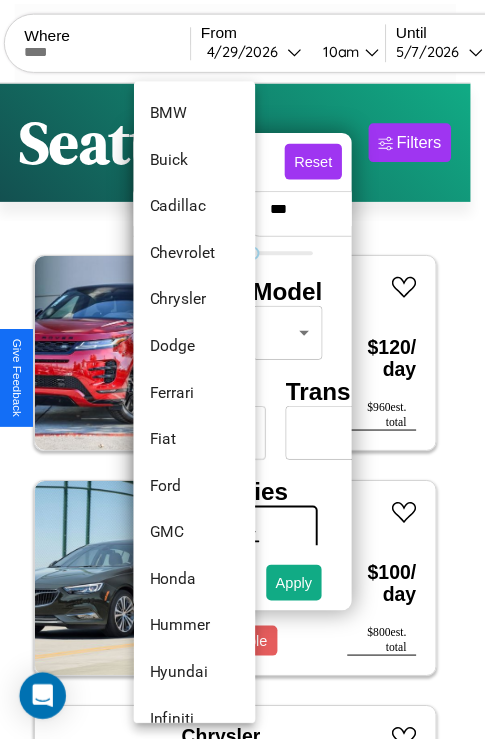 scroll, scrollTop: 566, scrollLeft: 0, axis: vertical 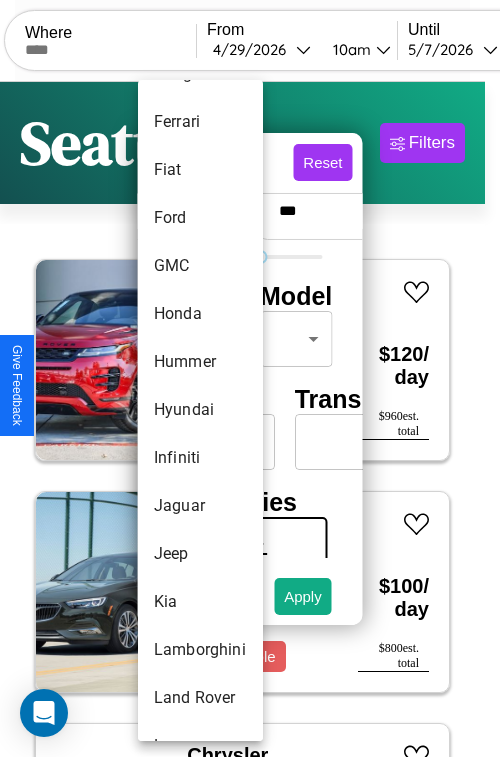 click on "Hyundai" at bounding box center [200, 410] 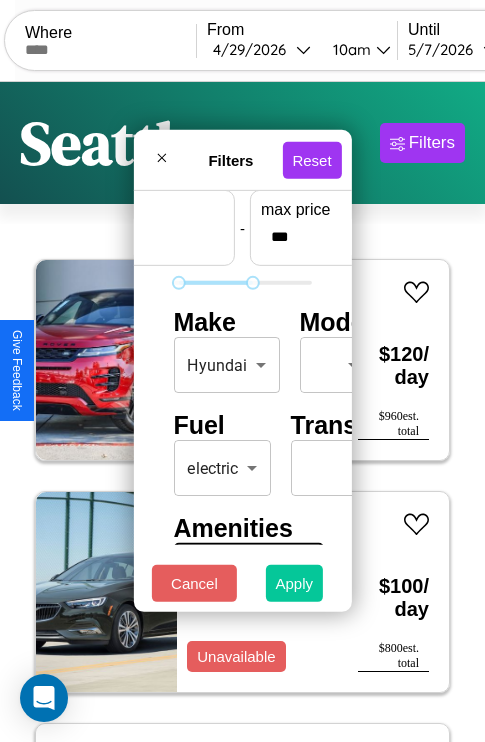click on "Apply" at bounding box center (295, 583) 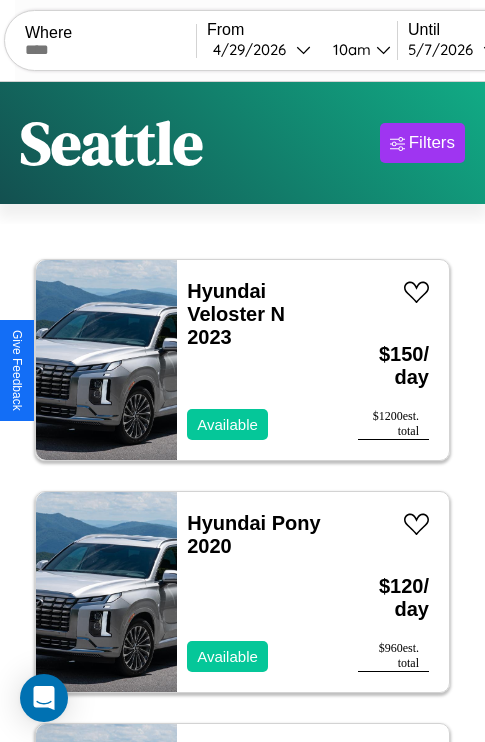 scroll, scrollTop: 95, scrollLeft: 0, axis: vertical 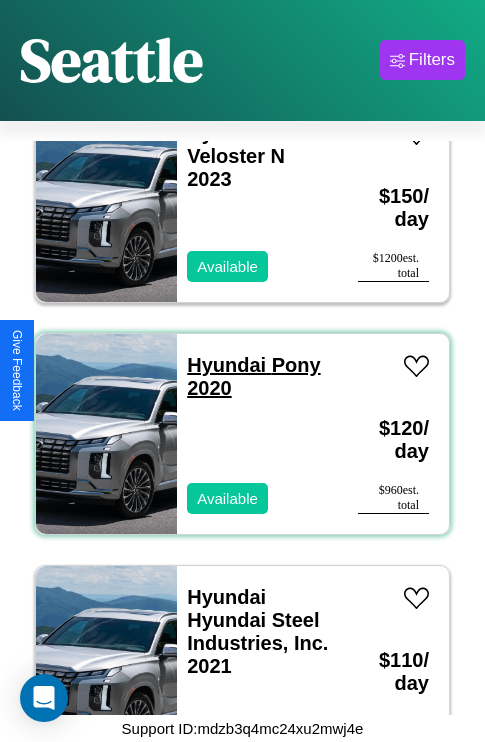 click on "Hyundai   Pony   2020" at bounding box center [253, 376] 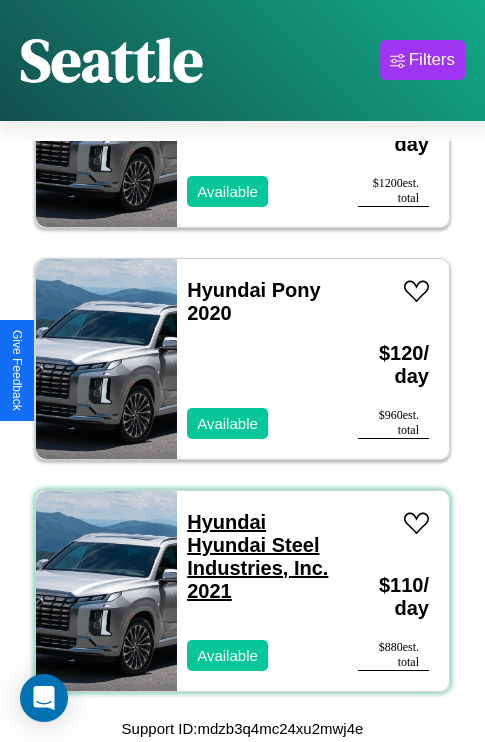 click on "Hyundai   Hyundai Steel Industries, Inc.   2021" at bounding box center (257, 556) 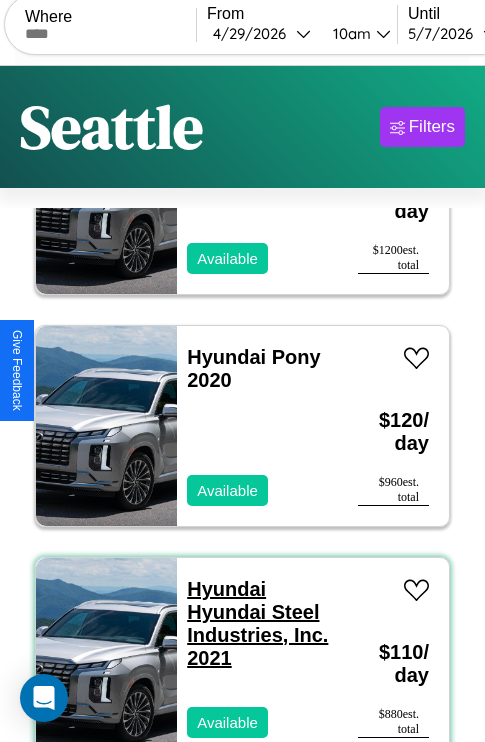 scroll, scrollTop: 57, scrollLeft: 0, axis: vertical 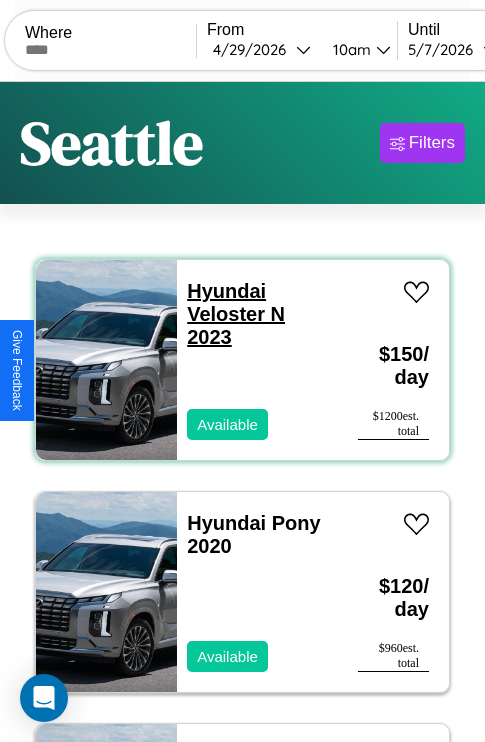 click on "Hyundai   Veloster N   2023" at bounding box center (236, 314) 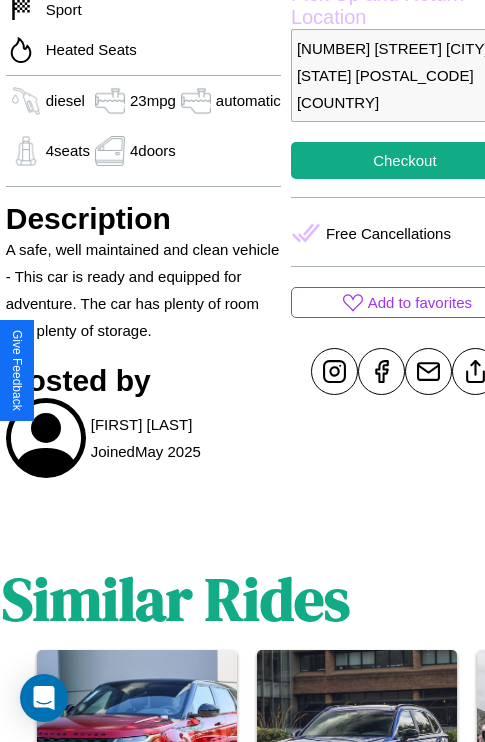scroll, scrollTop: 699, scrollLeft: 68, axis: both 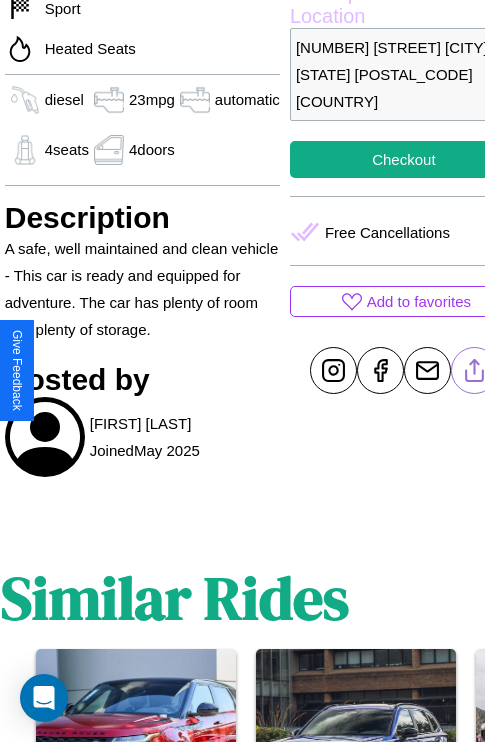 click 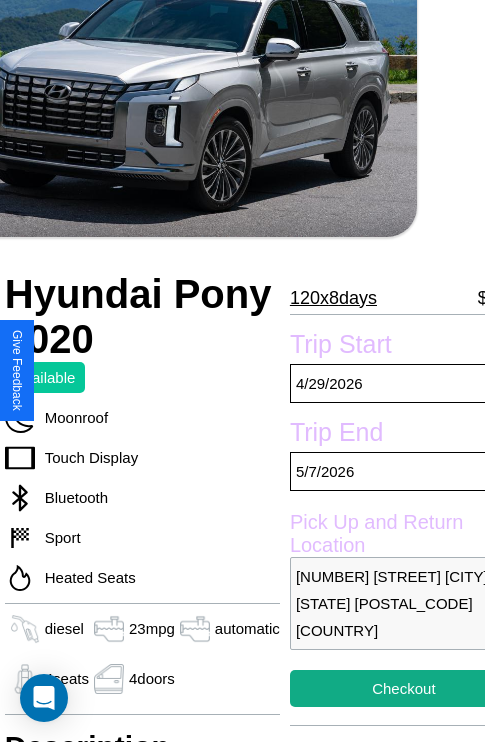 scroll, scrollTop: 116, scrollLeft: 68, axis: both 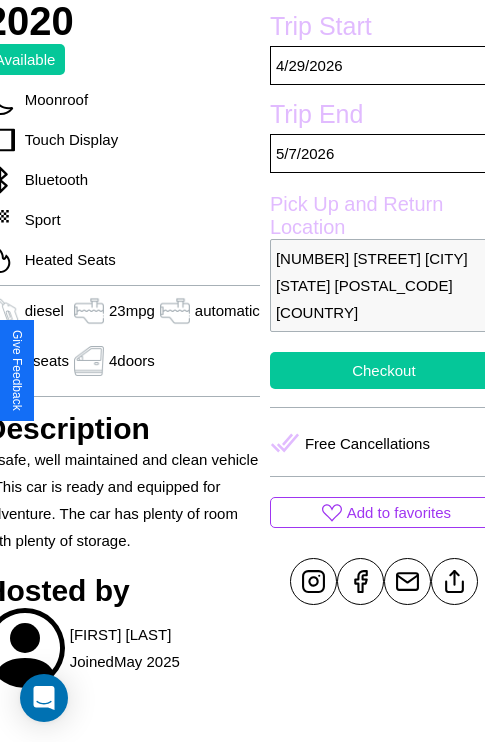 click on "Checkout" at bounding box center (384, 370) 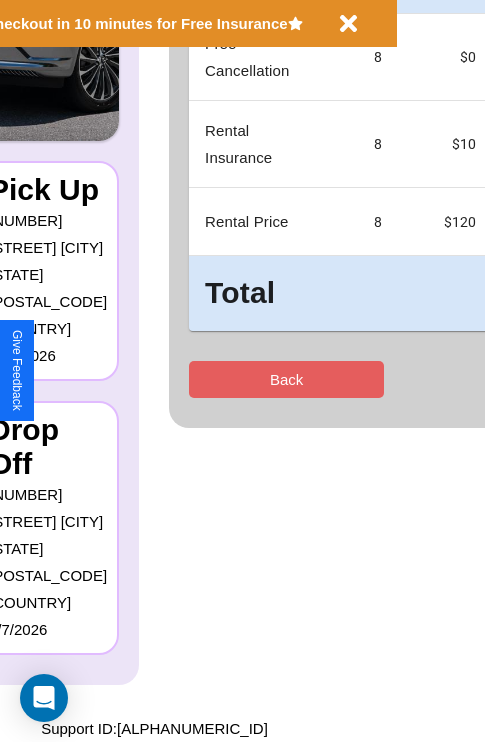 scroll, scrollTop: 0, scrollLeft: 0, axis: both 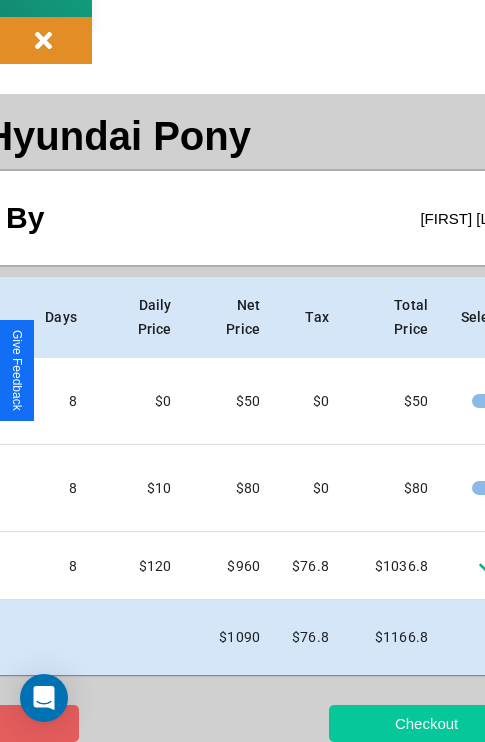 click on "Checkout" at bounding box center (426, 723) 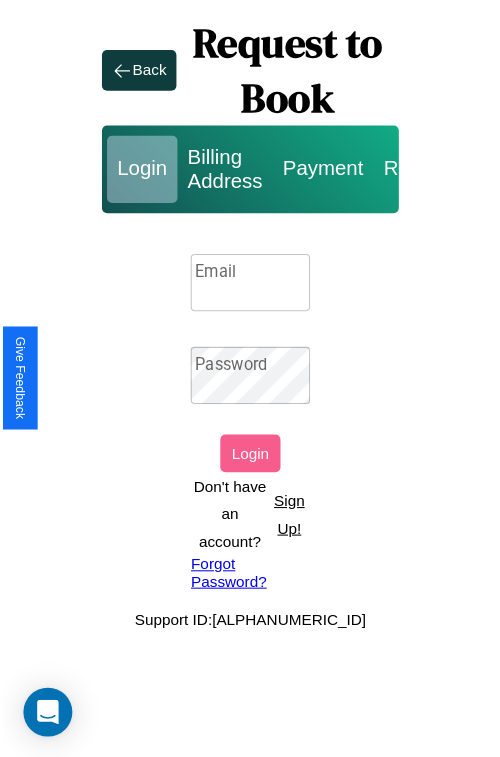 scroll, scrollTop: 0, scrollLeft: 0, axis: both 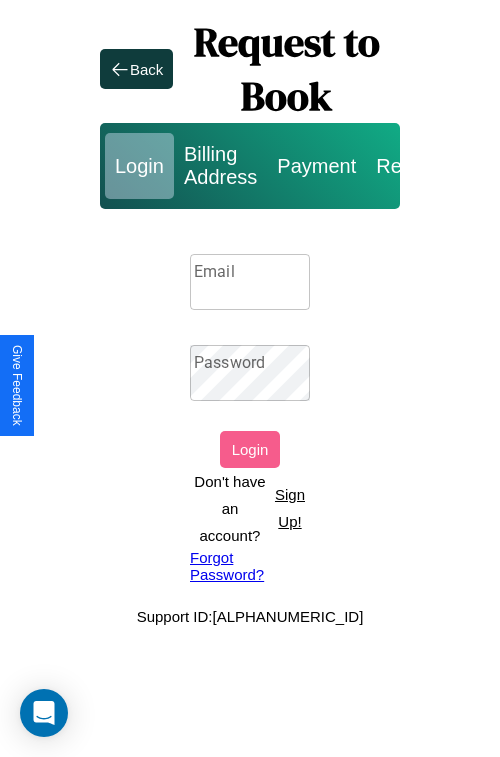 click on "Sign Up!" at bounding box center [290, 508] 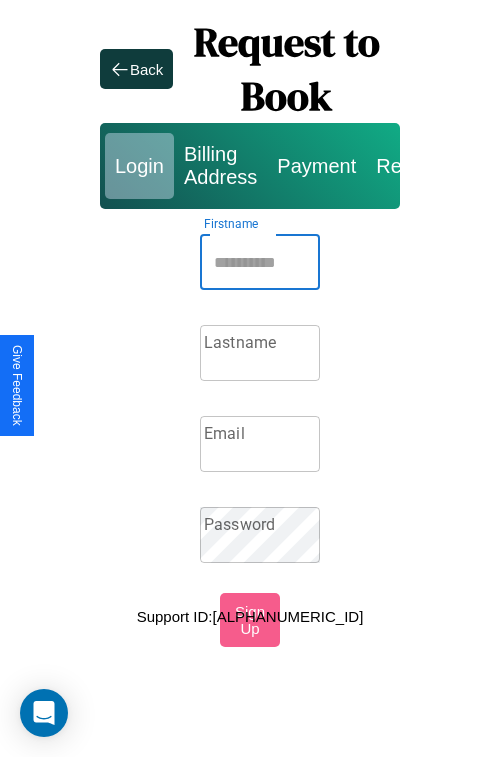 click on "Firstname" at bounding box center [260, 262] 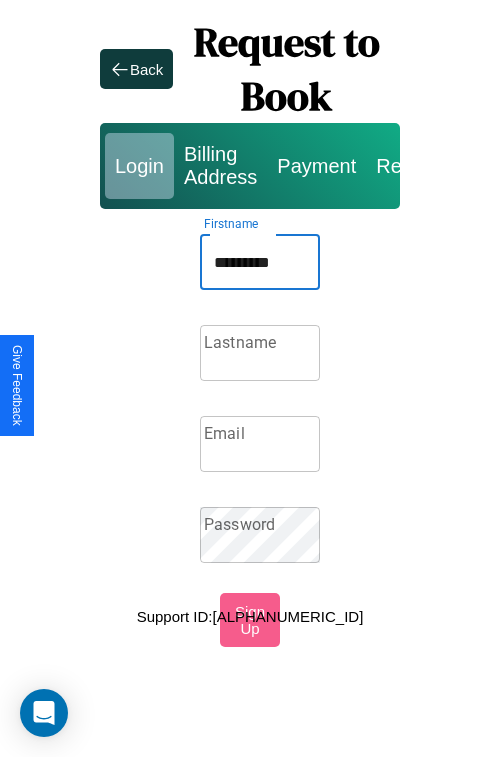 type on "*********" 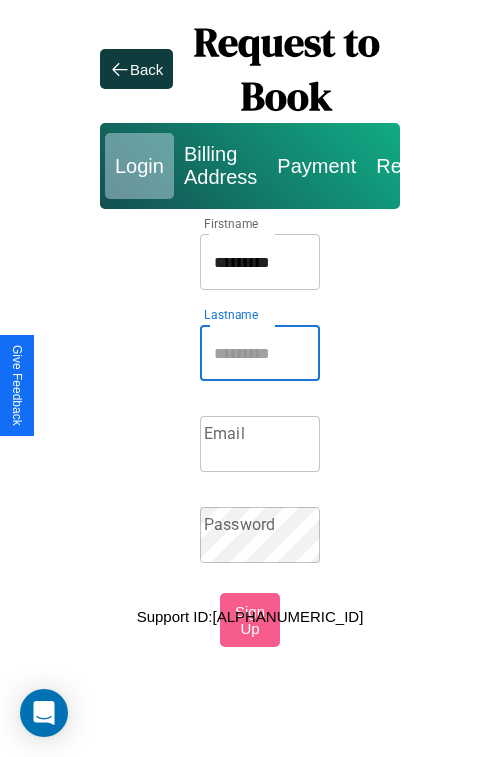 click on "Lastname" at bounding box center (260, 353) 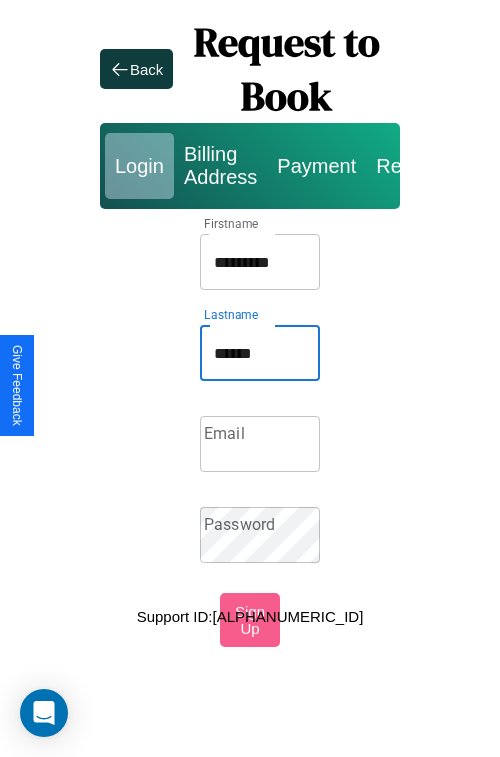 type on "******" 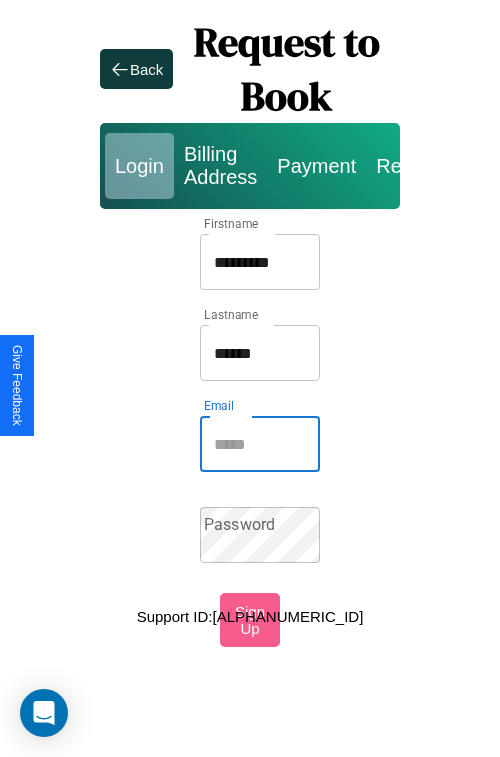 click on "Email" at bounding box center [260, 444] 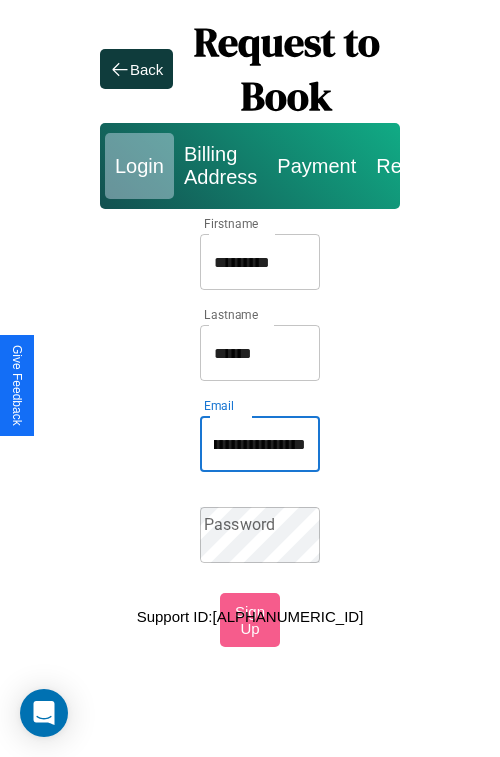 scroll, scrollTop: 0, scrollLeft: 126, axis: horizontal 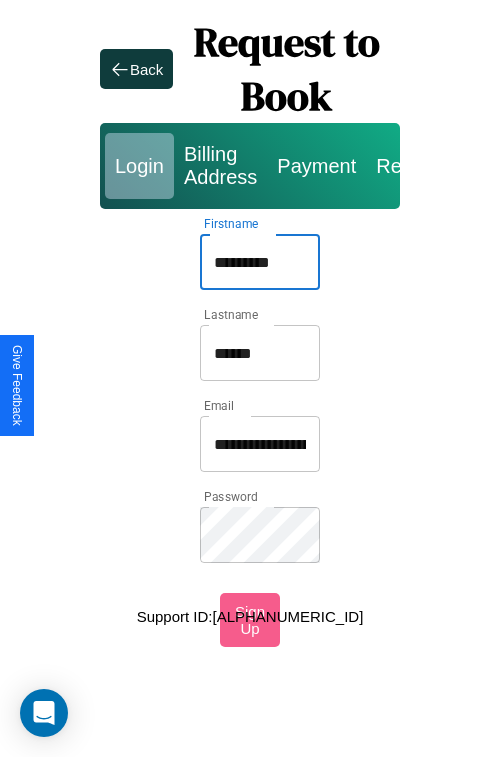 click on "*********" at bounding box center (260, 262) 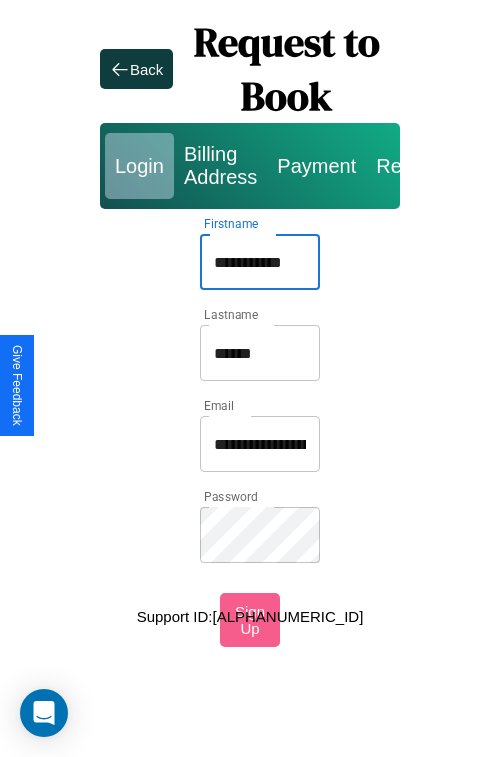 type on "**********" 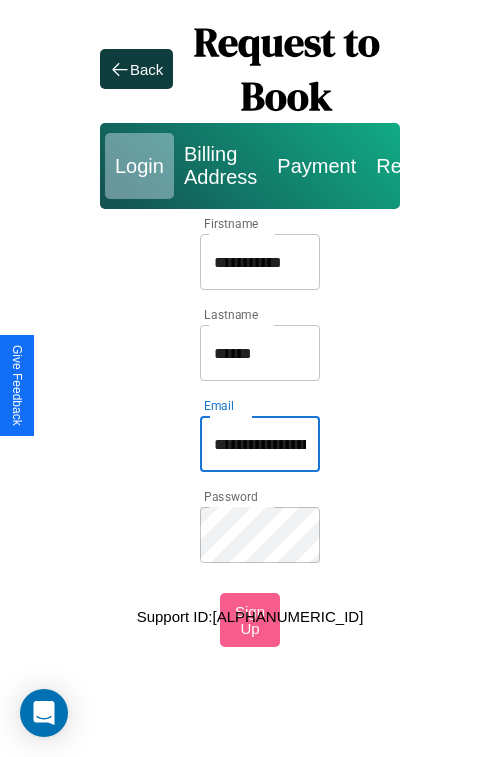click on "**********" at bounding box center (260, 444) 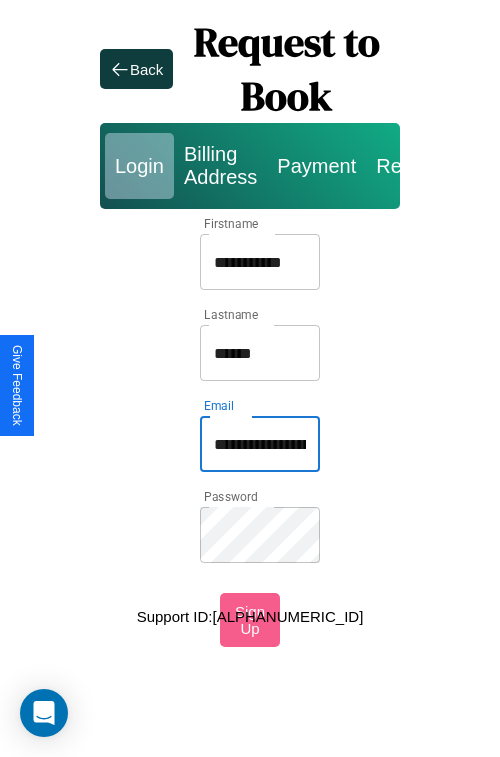 type on "**********" 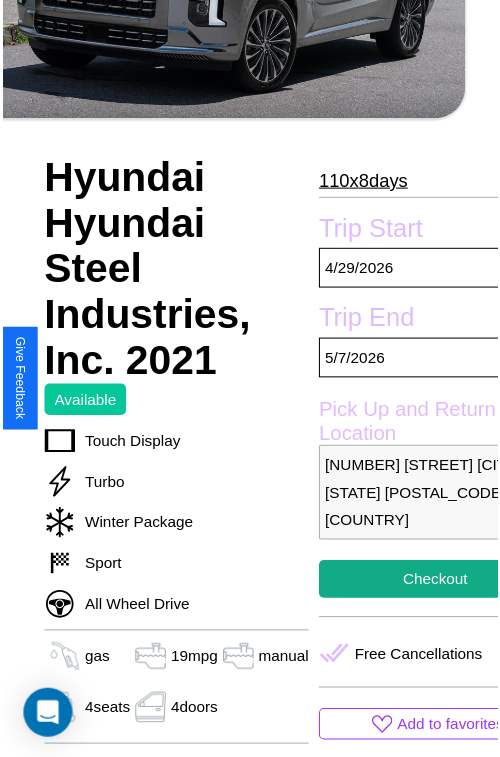 scroll, scrollTop: 630, scrollLeft: 68, axis: both 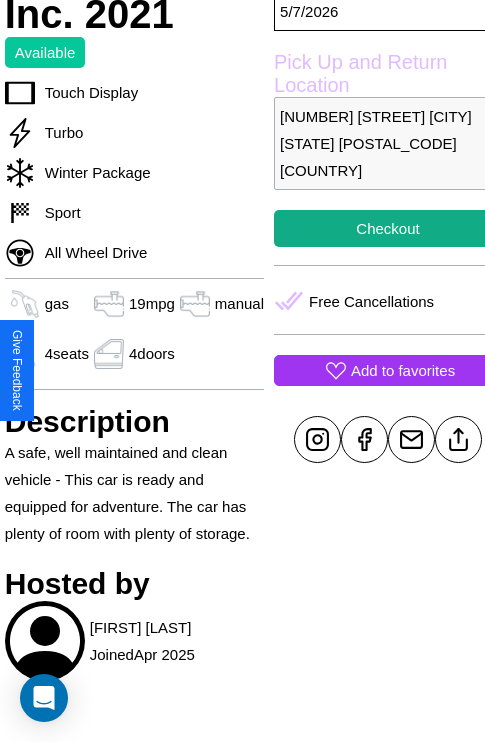 click on "Add to favorites" at bounding box center (403, 370) 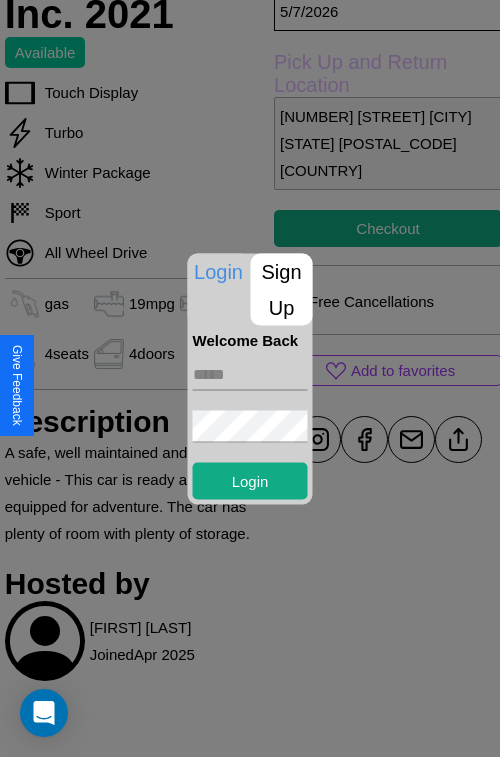 click on "Sign Up" at bounding box center [282, 289] 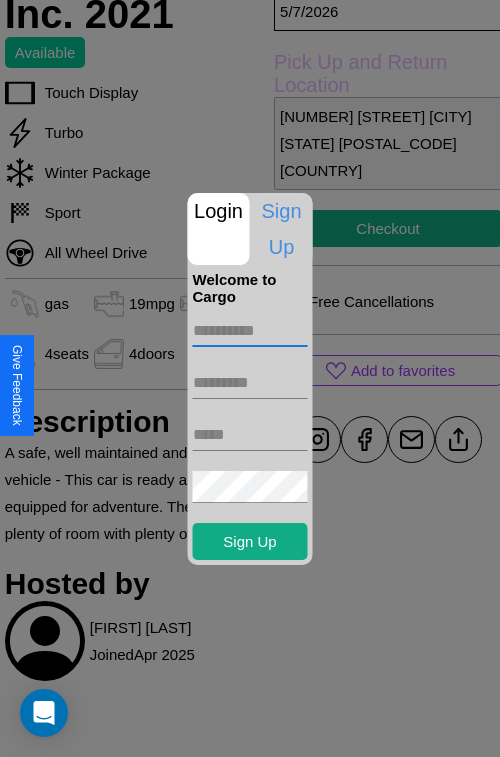 click at bounding box center [250, 331] 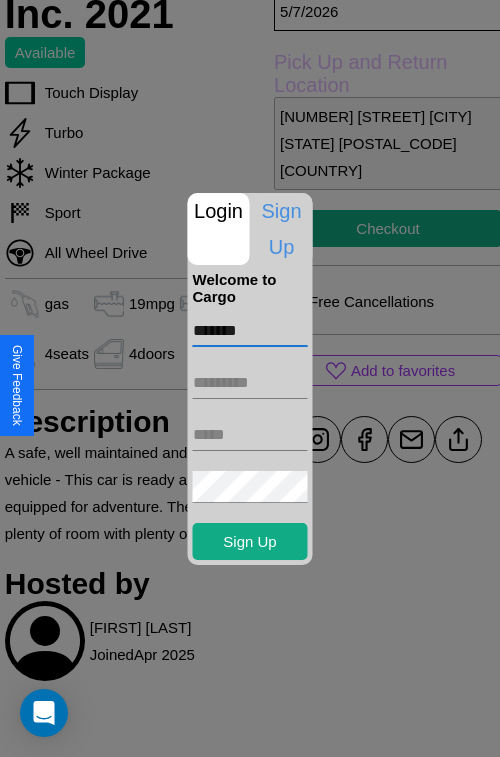 type on "*******" 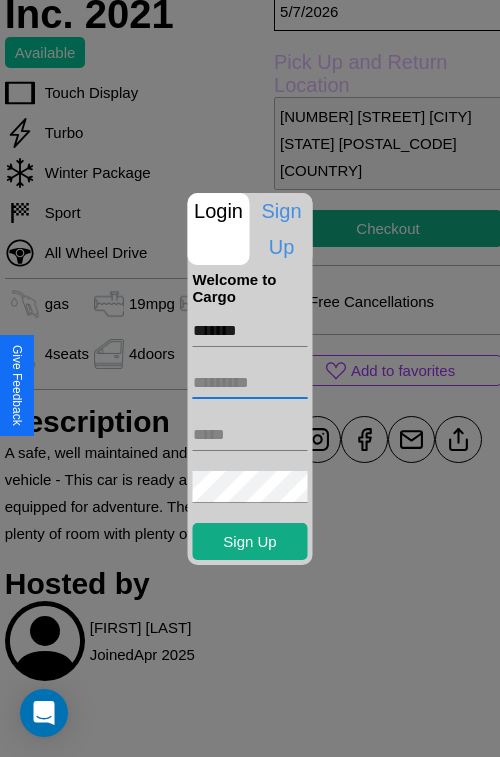 click at bounding box center (250, 383) 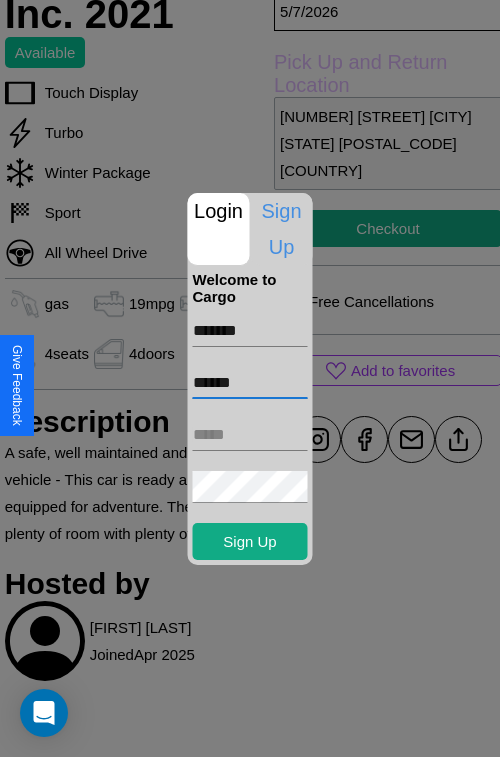 type on "******" 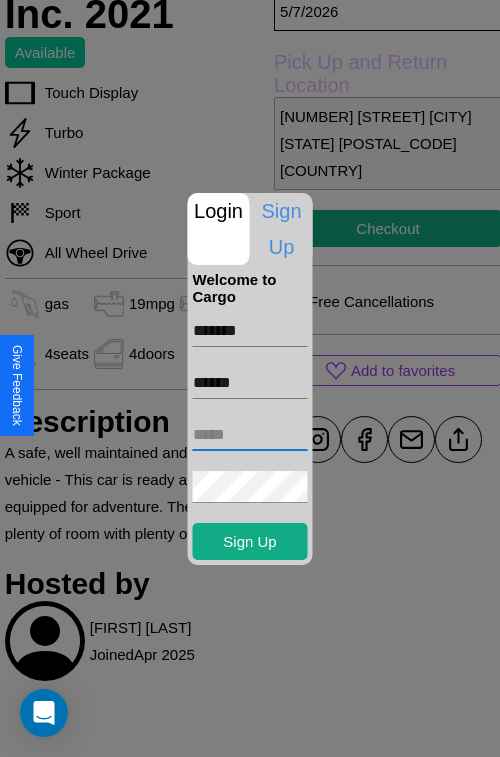 click at bounding box center (250, 435) 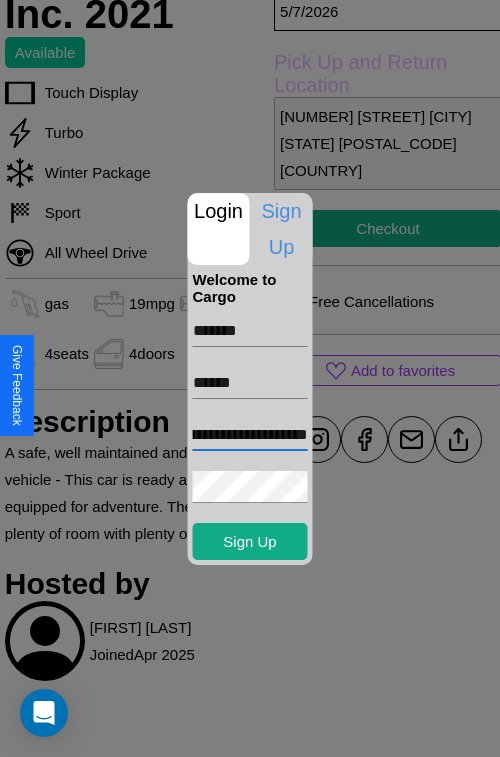scroll, scrollTop: 0, scrollLeft: 81, axis: horizontal 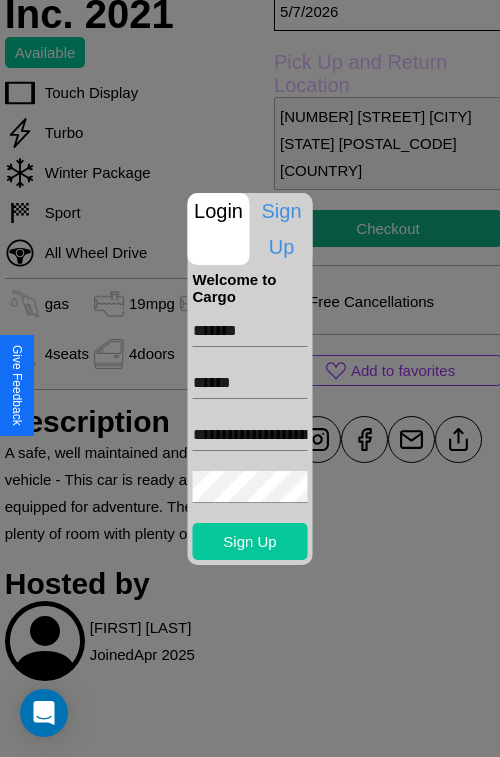 click on "Sign Up" at bounding box center [250, 541] 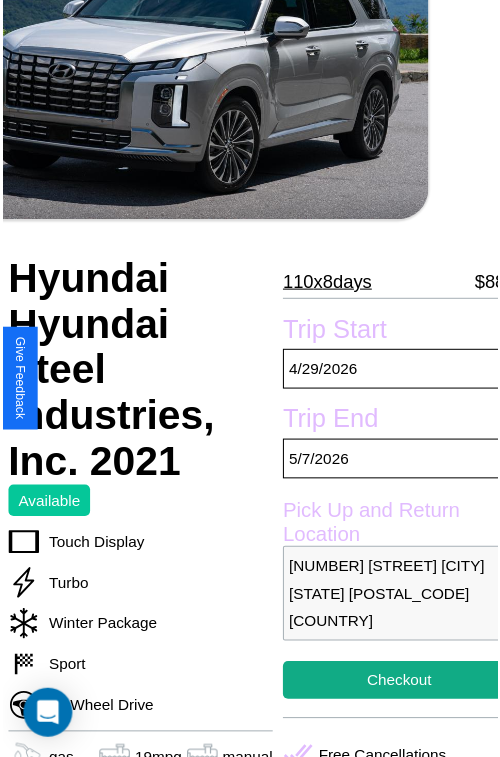 scroll, scrollTop: 183, scrollLeft: 68, axis: both 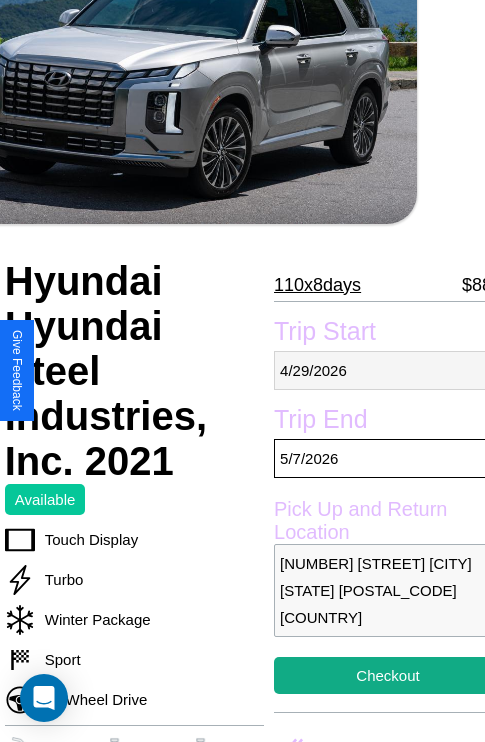 click on "[MONTH] / [DAY] / [YEAR]" at bounding box center [388, 370] 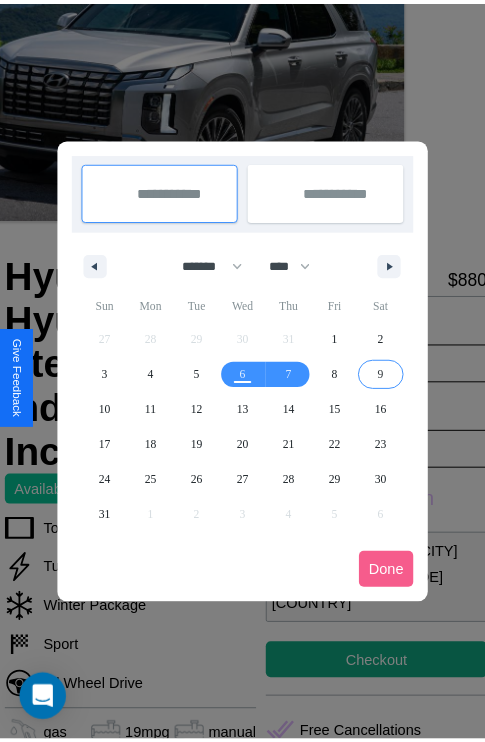 scroll, scrollTop: 0, scrollLeft: 68, axis: horizontal 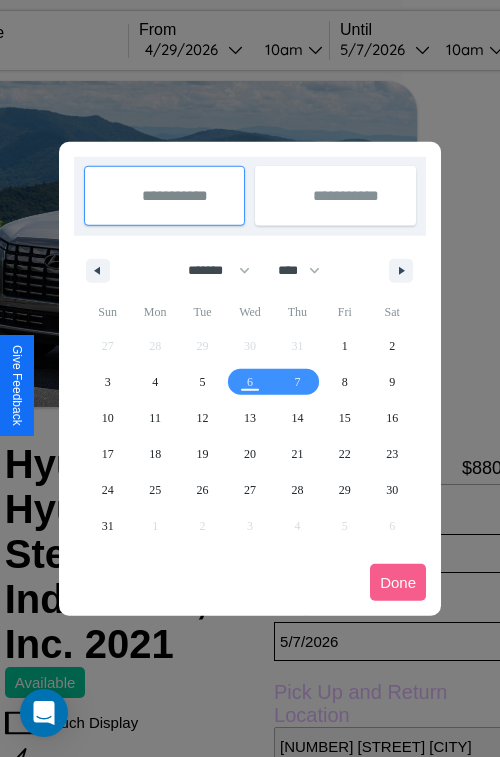 click at bounding box center (250, 378) 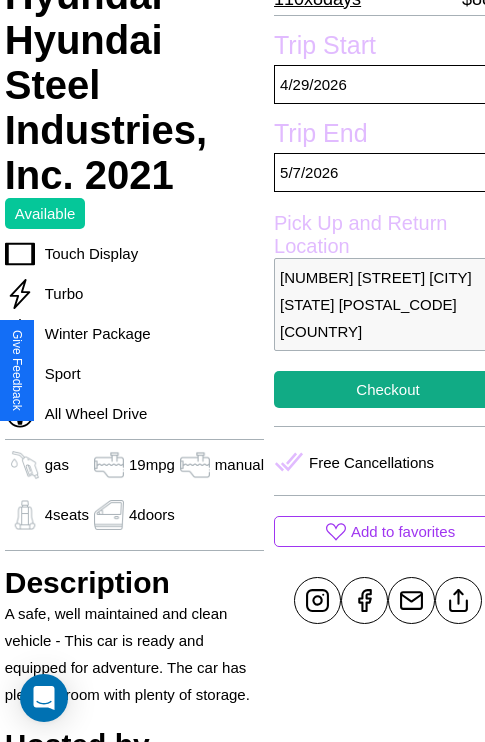 scroll, scrollTop: 488, scrollLeft: 68, axis: both 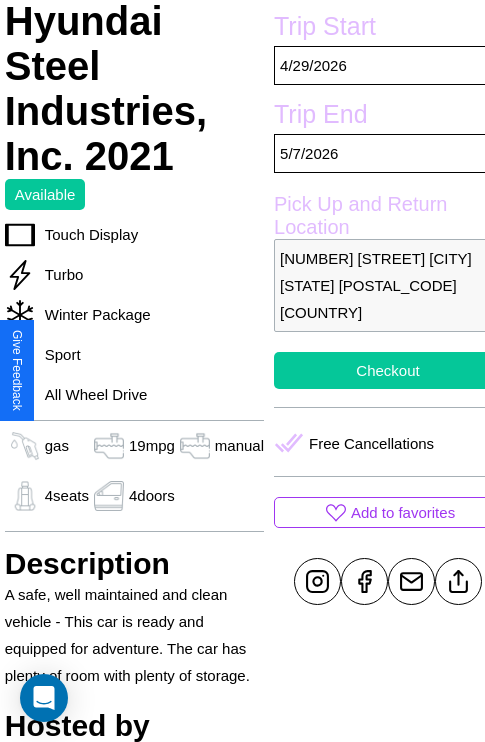 click on "Checkout" at bounding box center (388, 370) 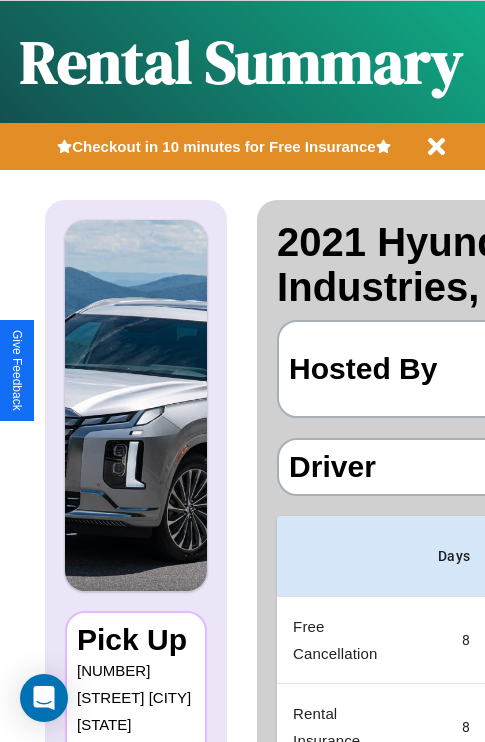 scroll, scrollTop: 0, scrollLeft: 387, axis: horizontal 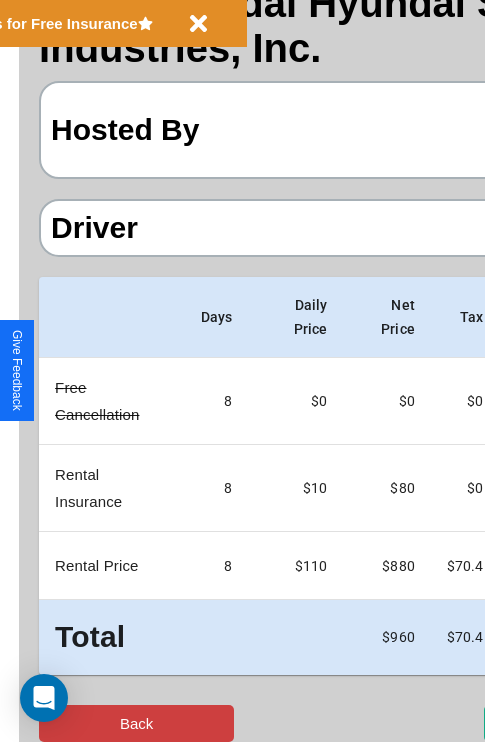click on "Back" at bounding box center [136, 723] 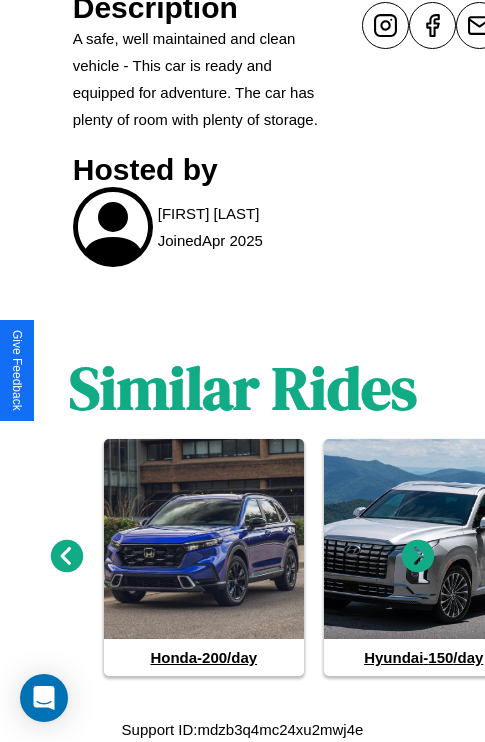 scroll, scrollTop: 1072, scrollLeft: 0, axis: vertical 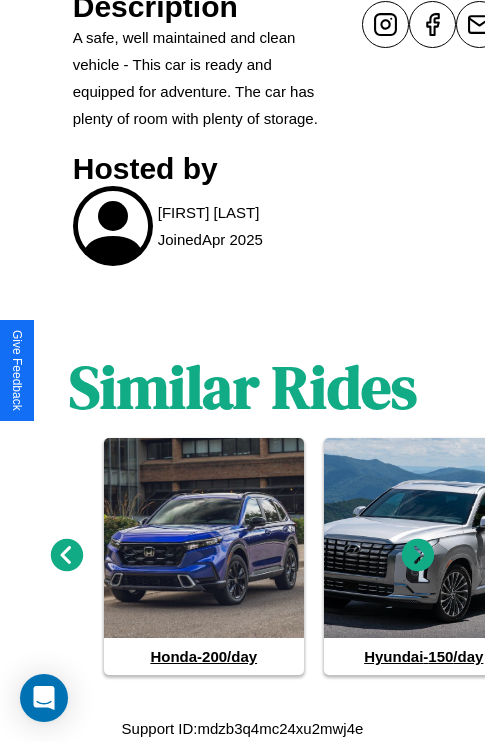 click 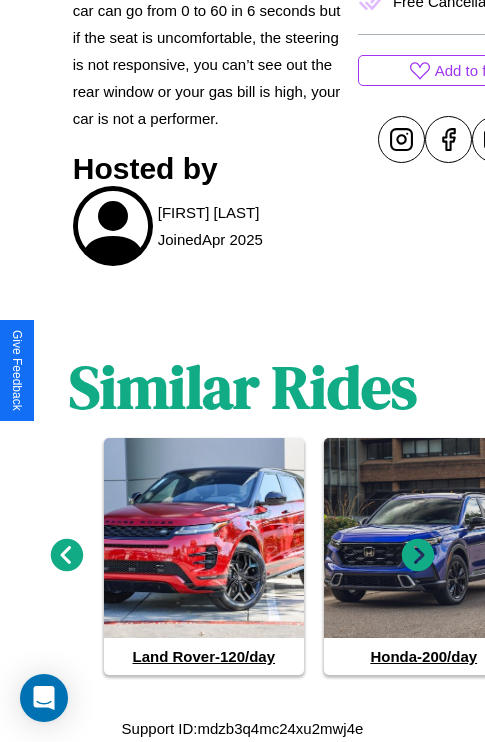 scroll, scrollTop: 957, scrollLeft: 0, axis: vertical 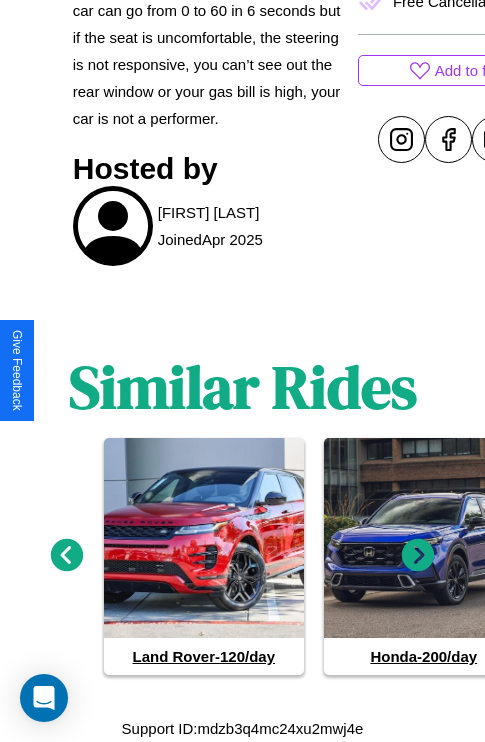 click 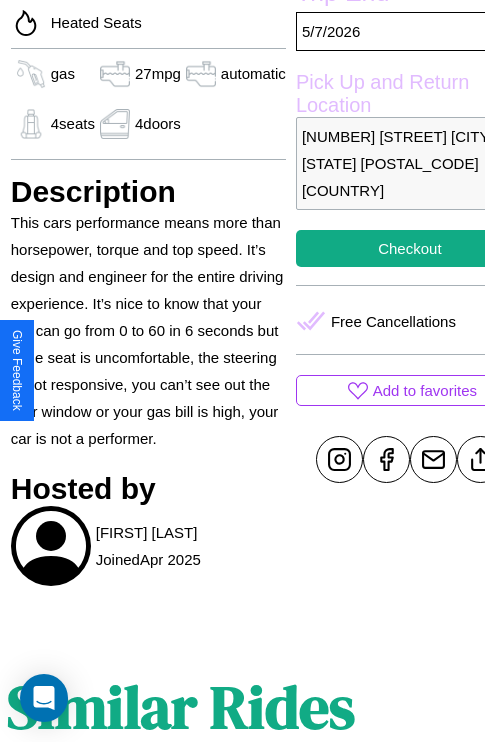 scroll, scrollTop: 488, scrollLeft: 84, axis: both 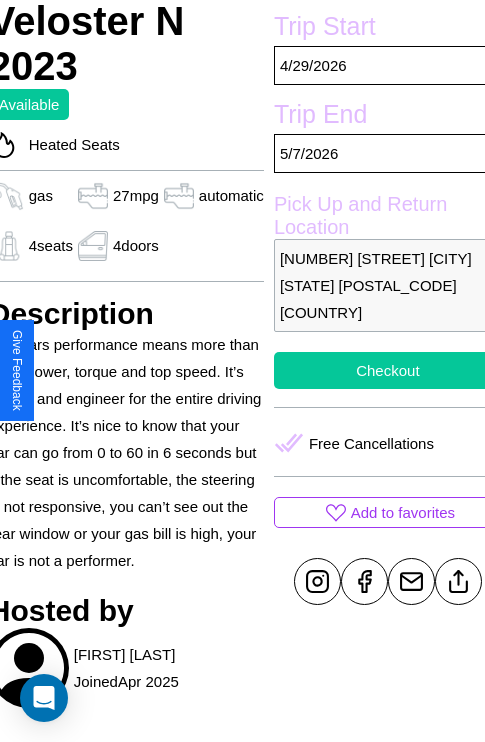 click on "Checkout" at bounding box center [388, 370] 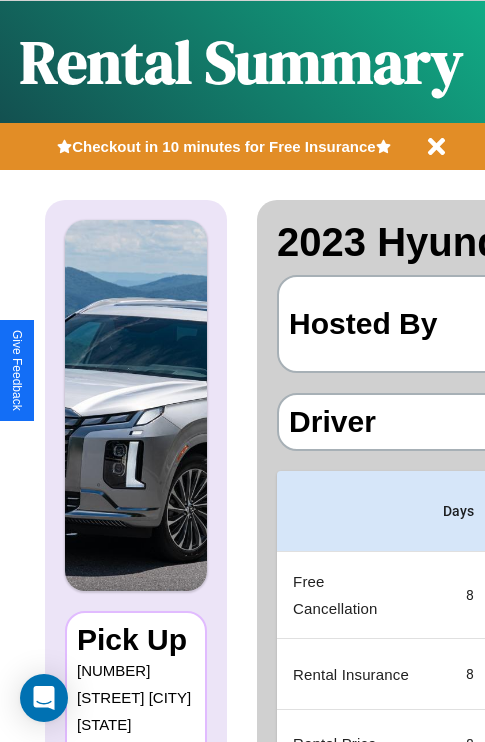 scroll, scrollTop: 0, scrollLeft: 387, axis: horizontal 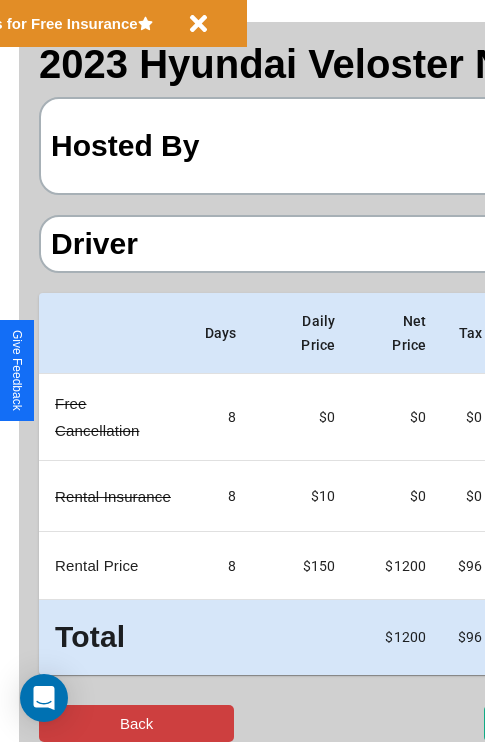 click on "Back" at bounding box center [136, 723] 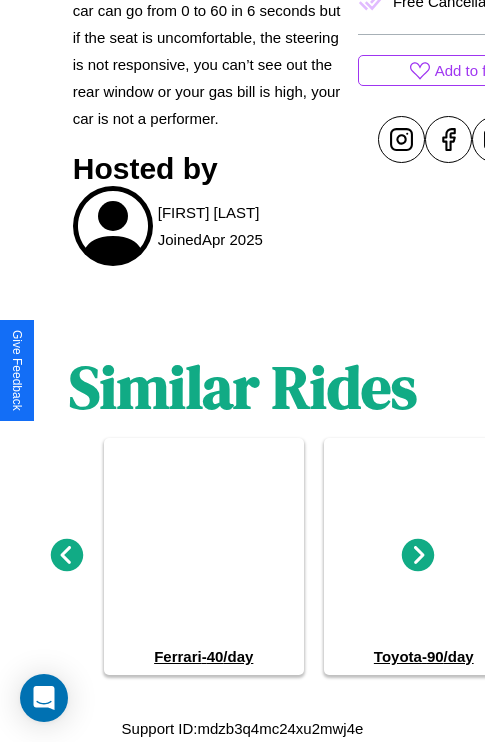 scroll, scrollTop: 957, scrollLeft: 0, axis: vertical 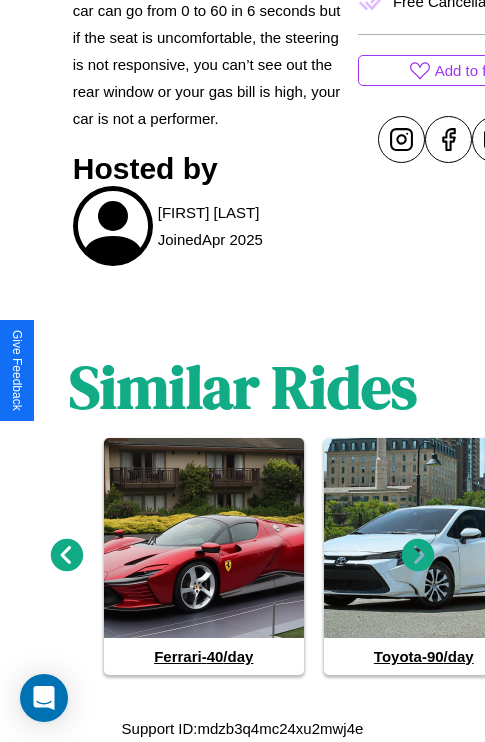 click 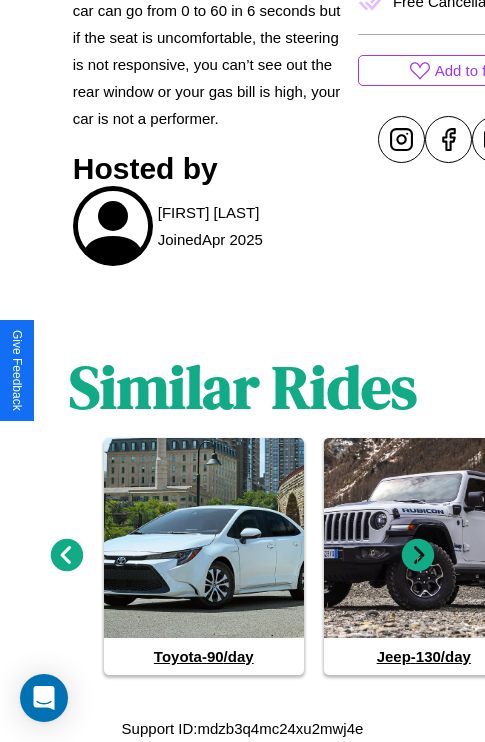 click 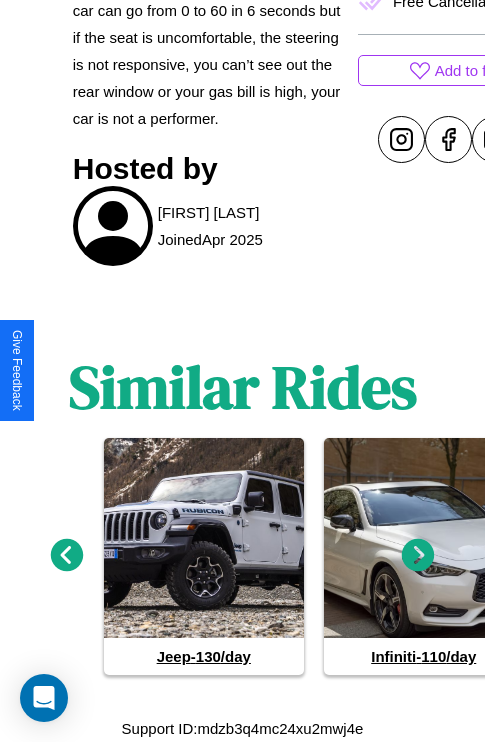 click 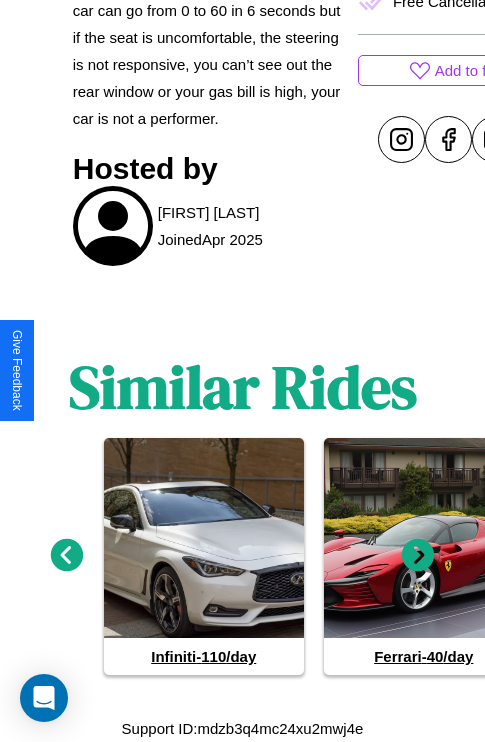 click 